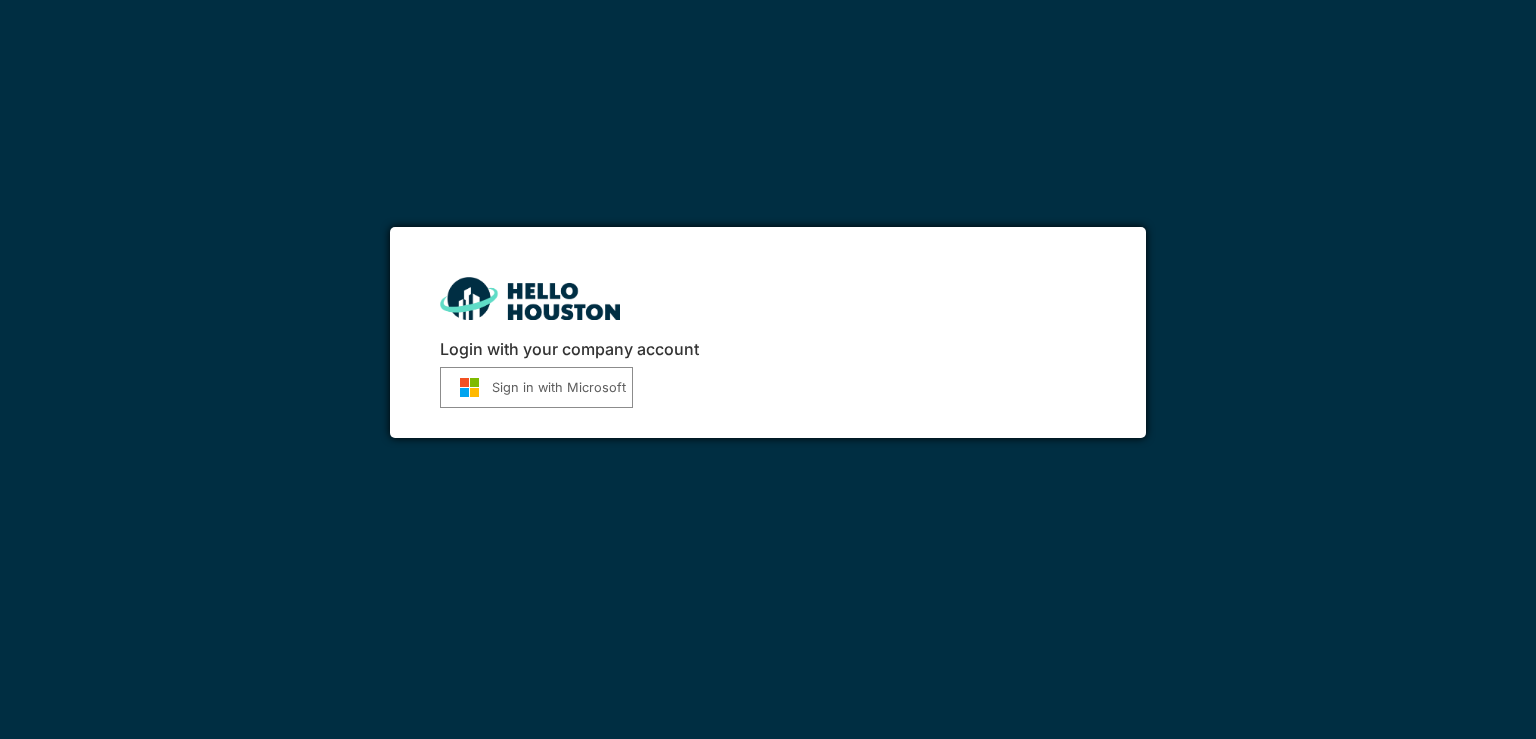 scroll, scrollTop: 0, scrollLeft: 0, axis: both 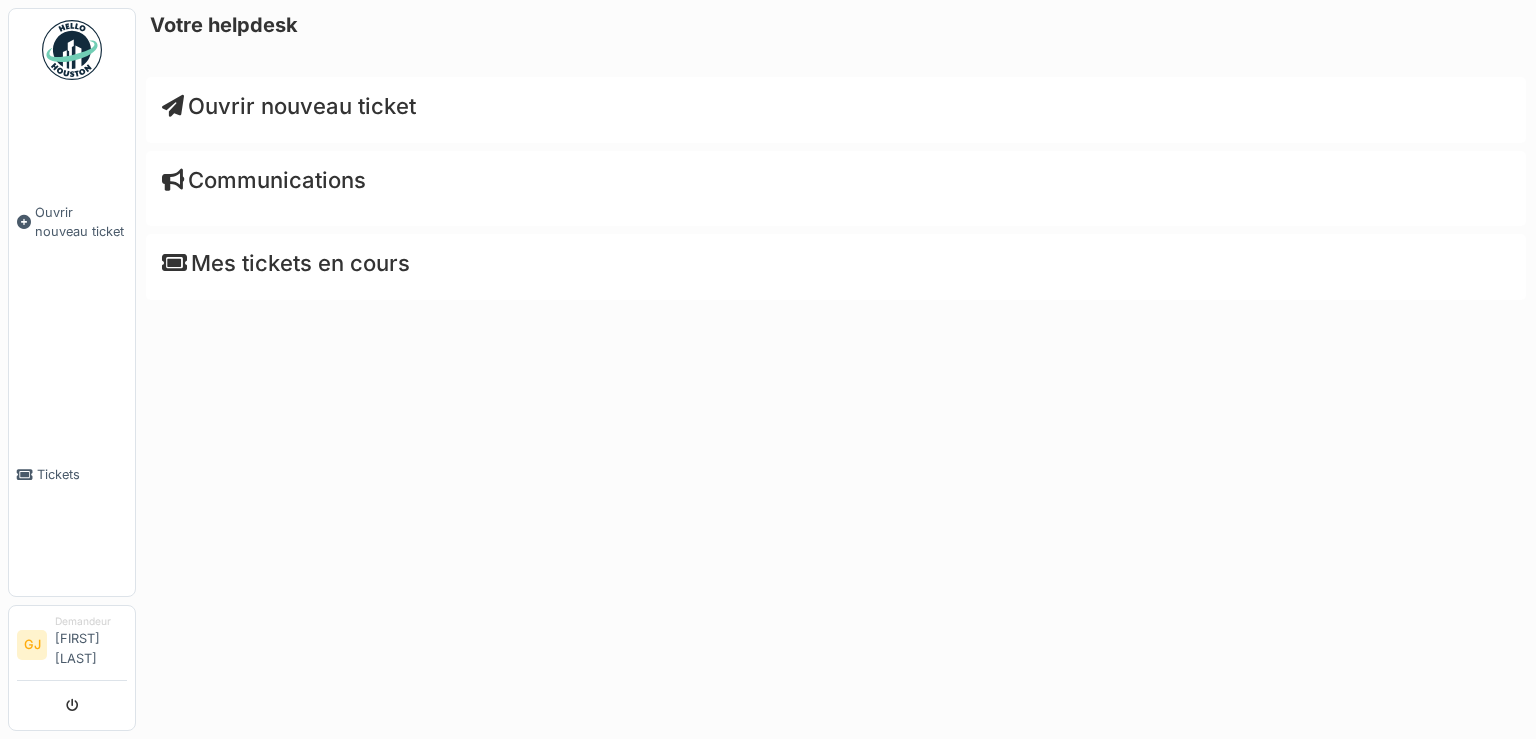click on "Ouvrir nouveau ticket" at bounding box center [289, 106] 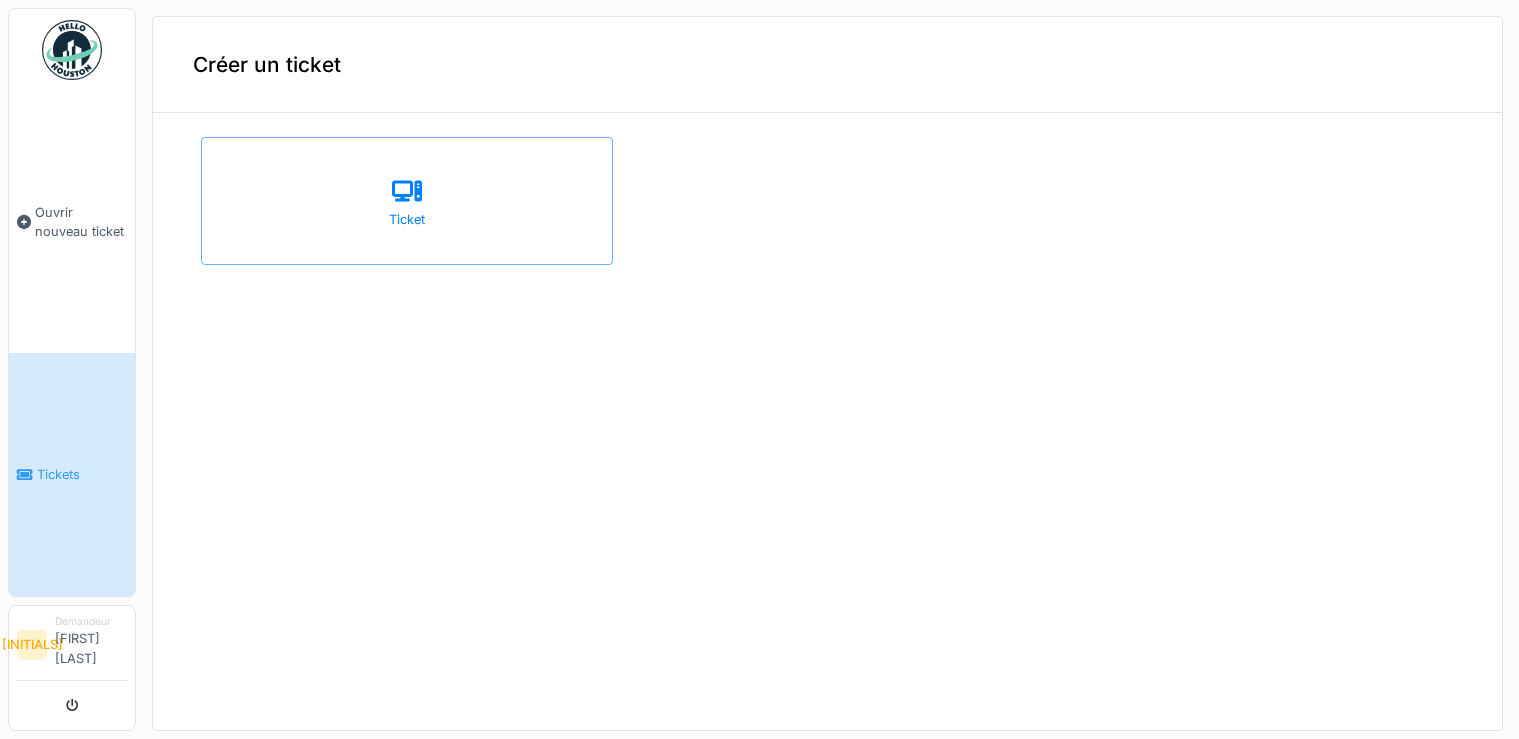 scroll, scrollTop: 0, scrollLeft: 0, axis: both 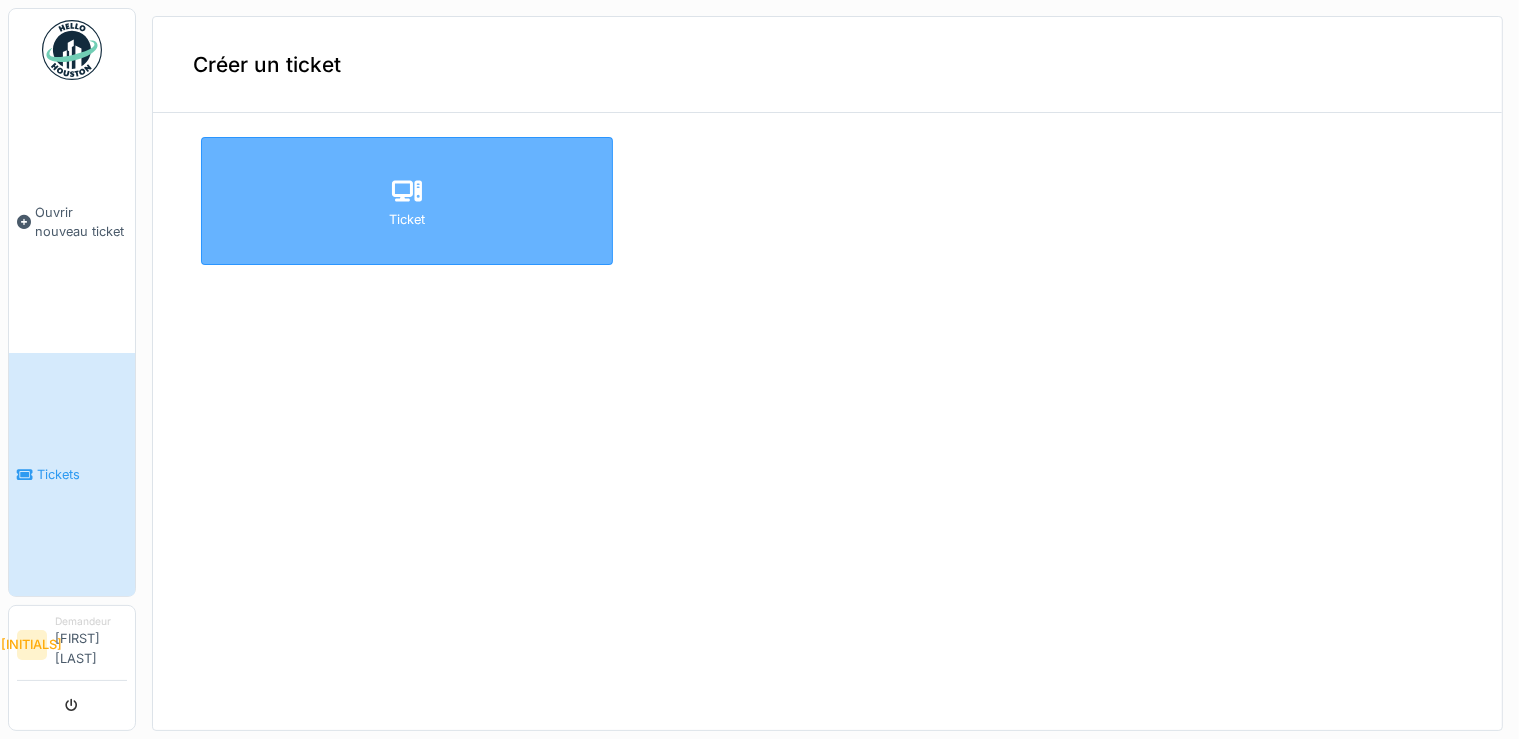click on "Ticket" at bounding box center (407, 219) 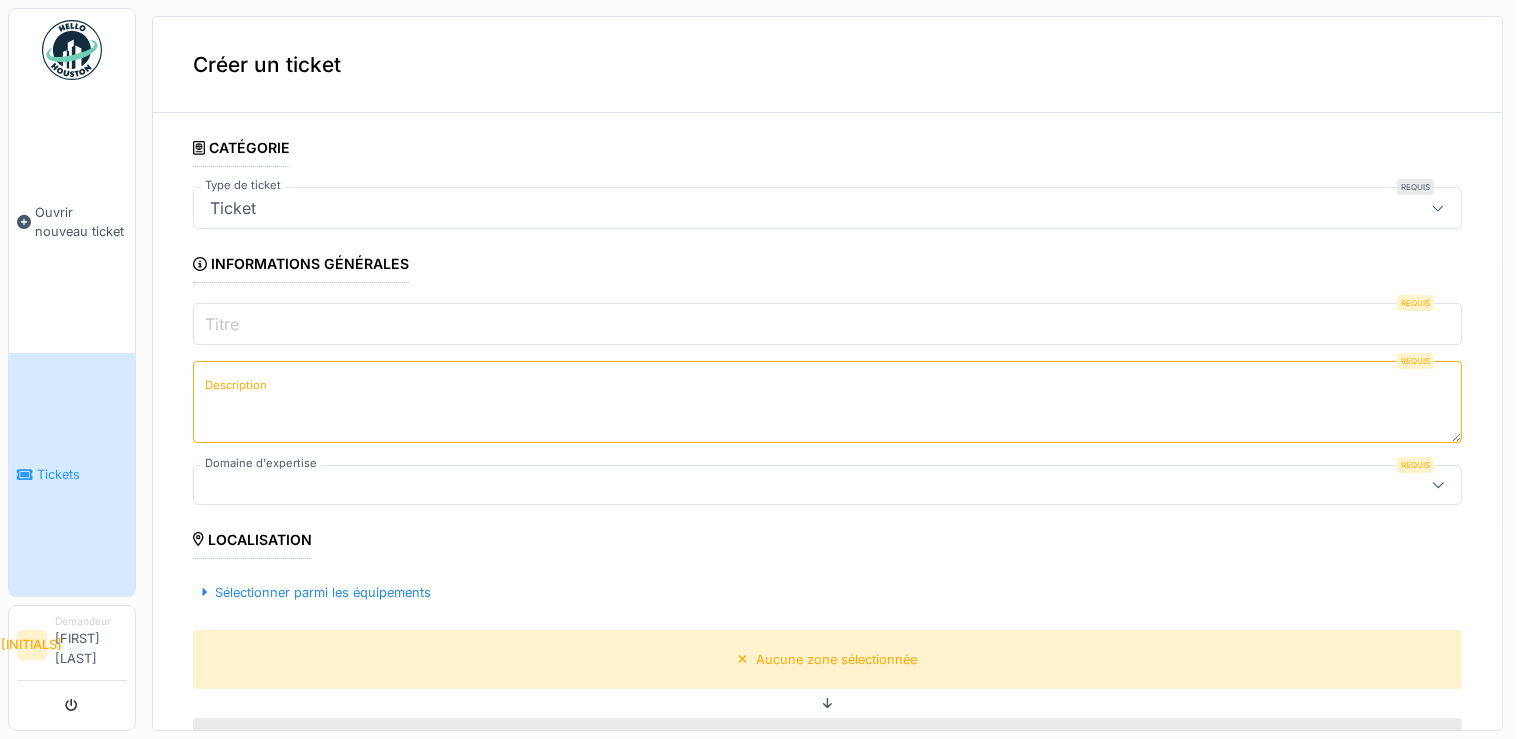 click on "Titre" at bounding box center (827, 324) 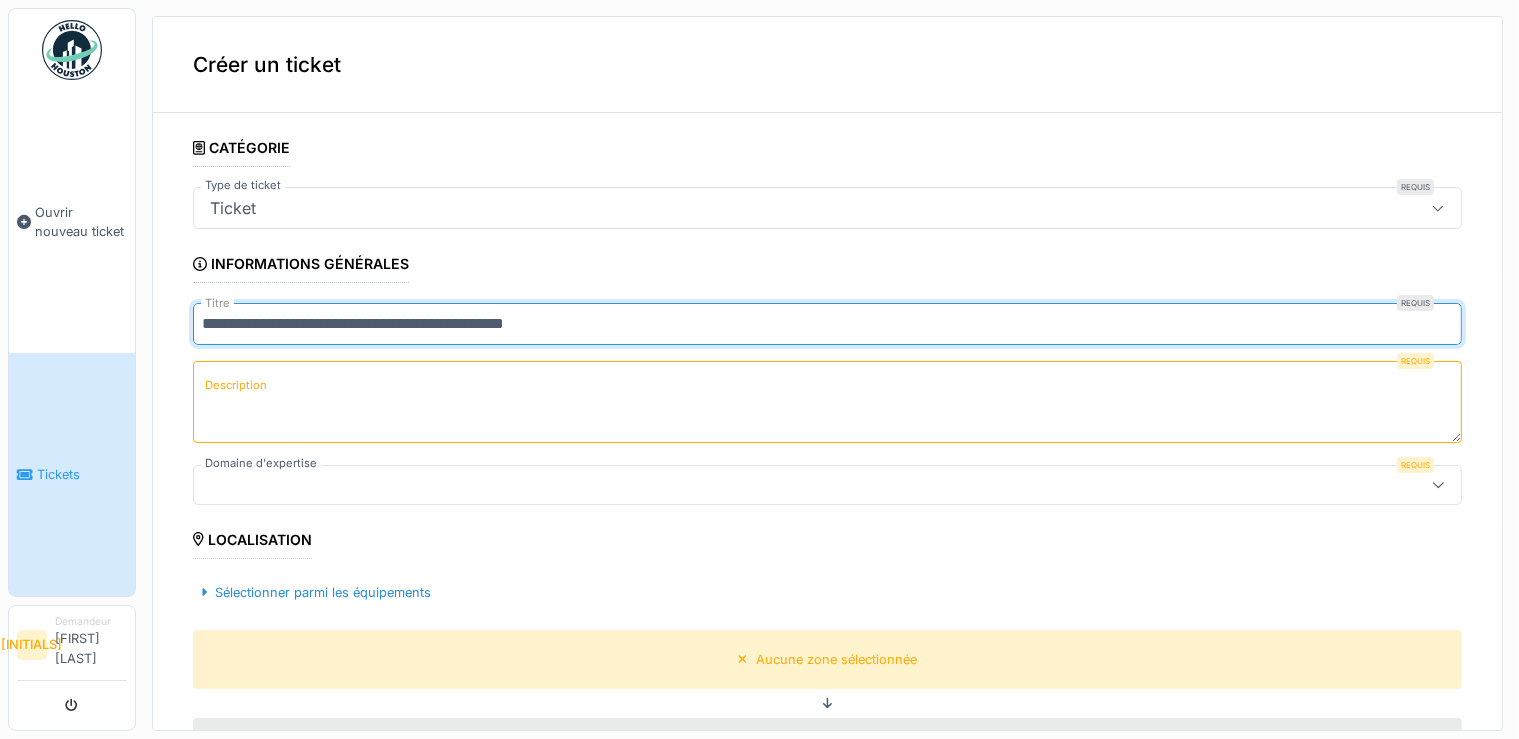 type on "**********" 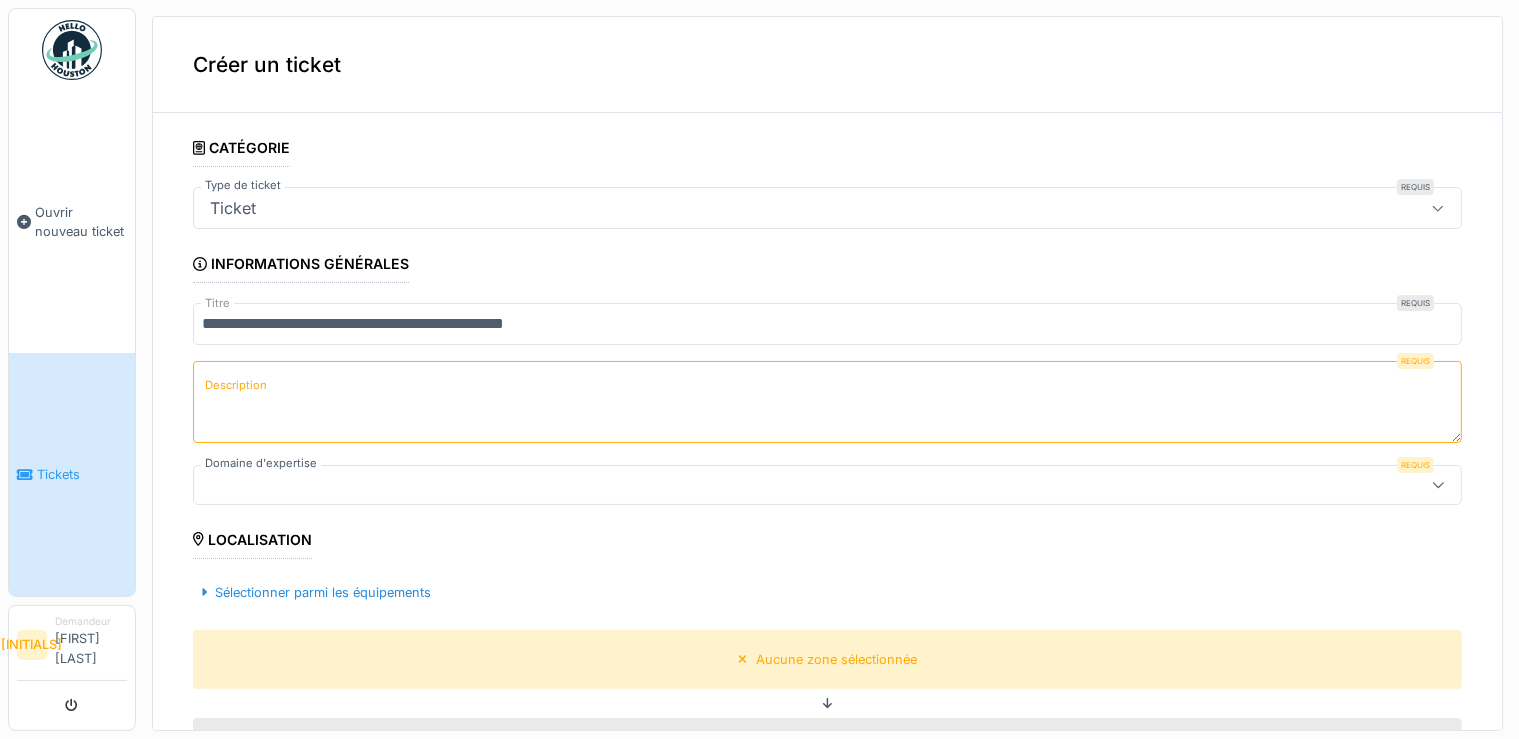click on "Description" at bounding box center [236, 385] 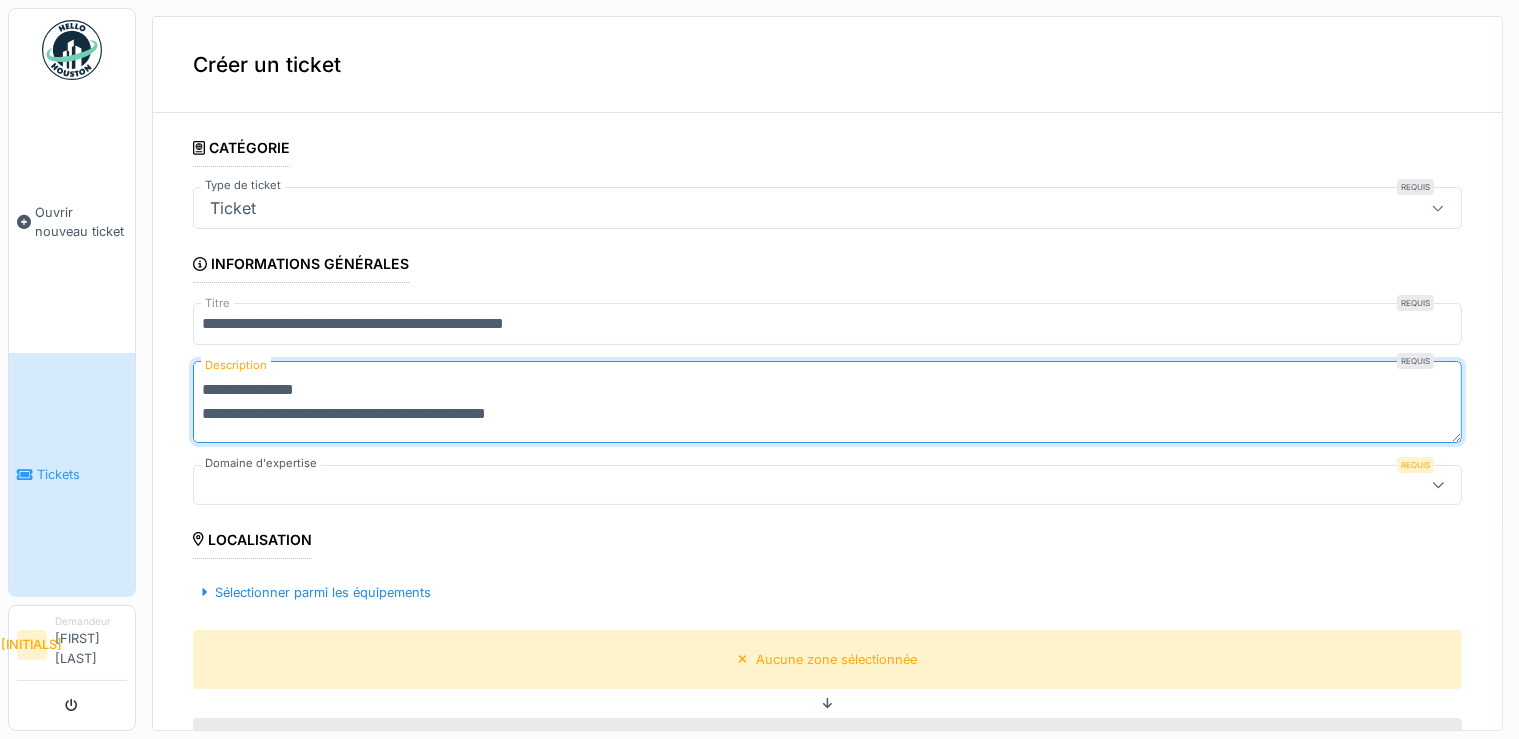 type on "**********" 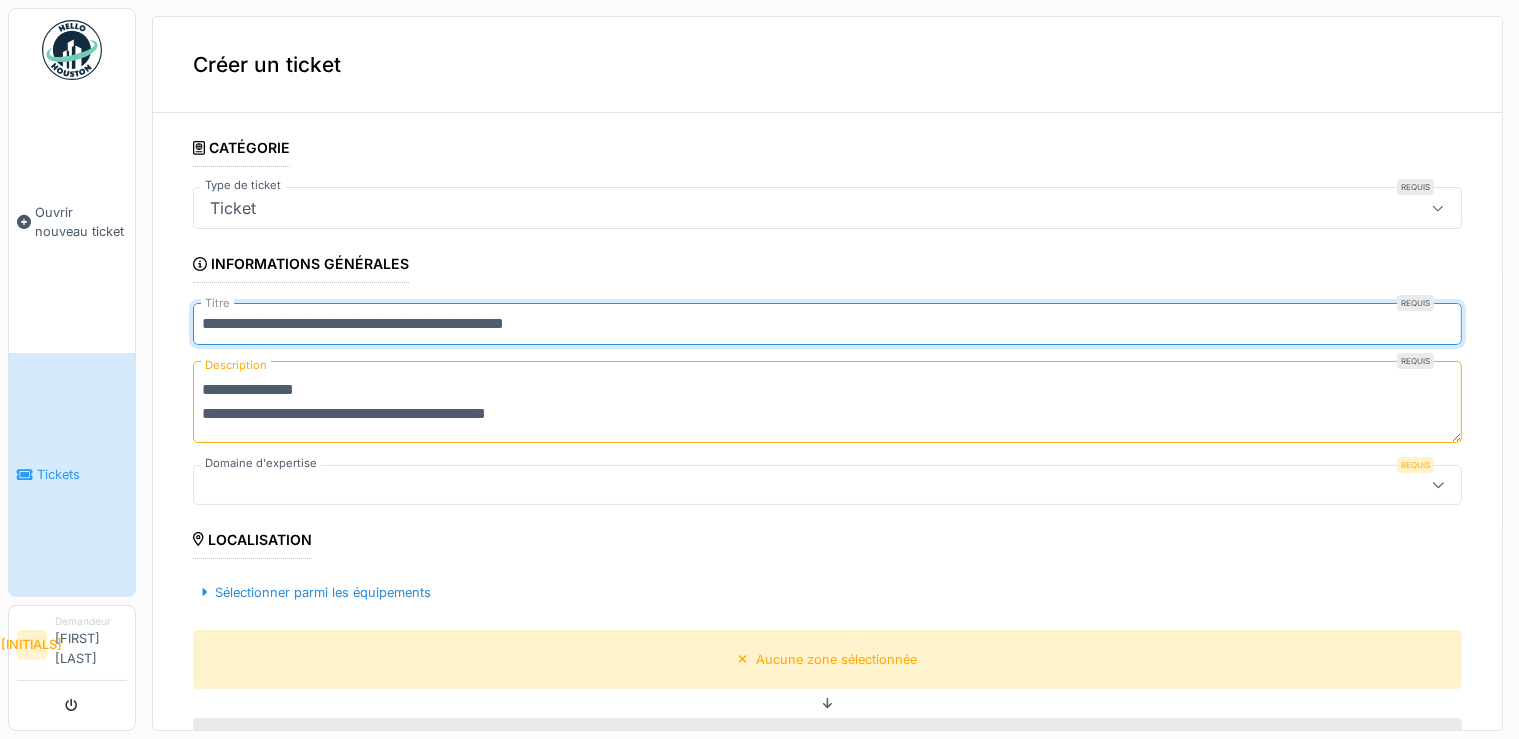 click on "**********" at bounding box center (827, 324) 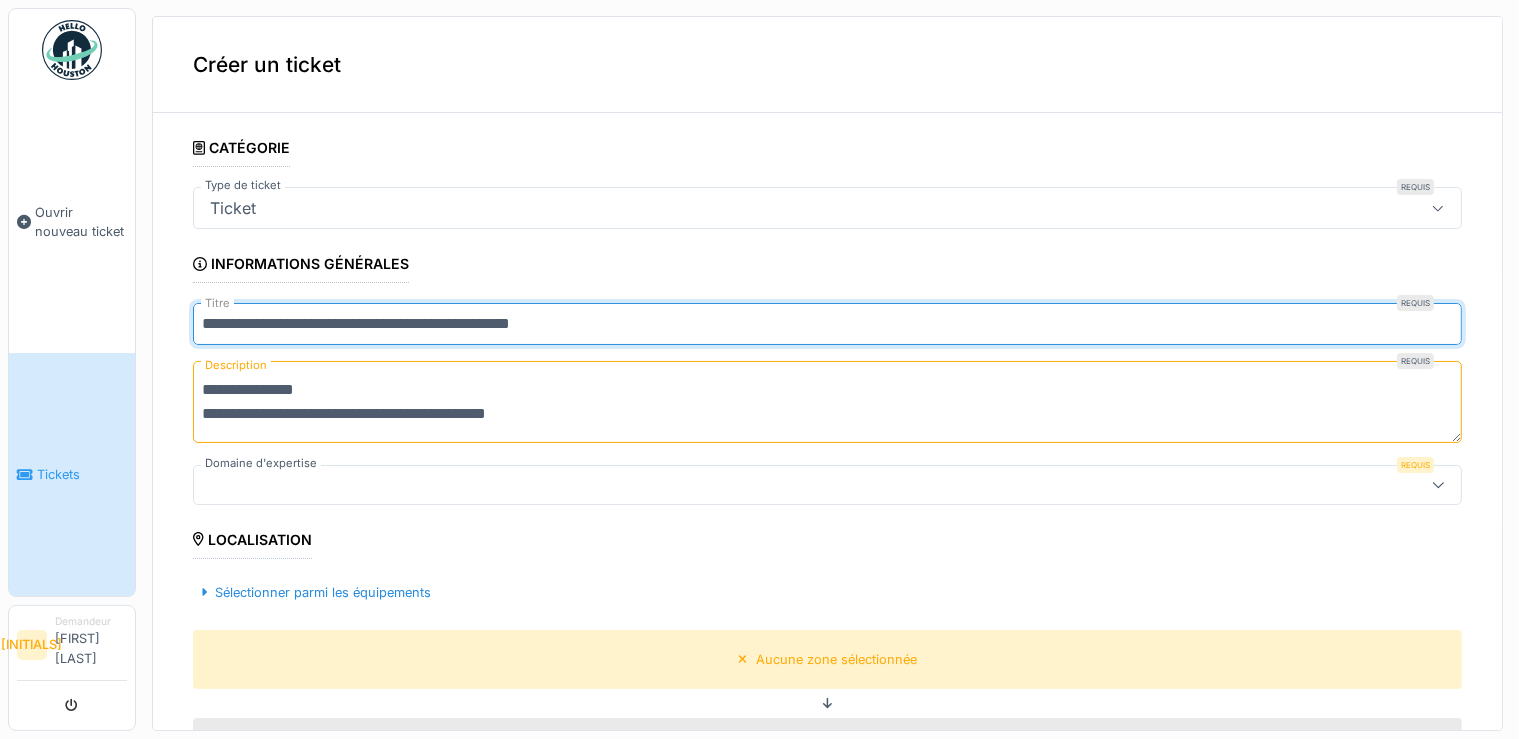 click on "**********" at bounding box center [827, 324] 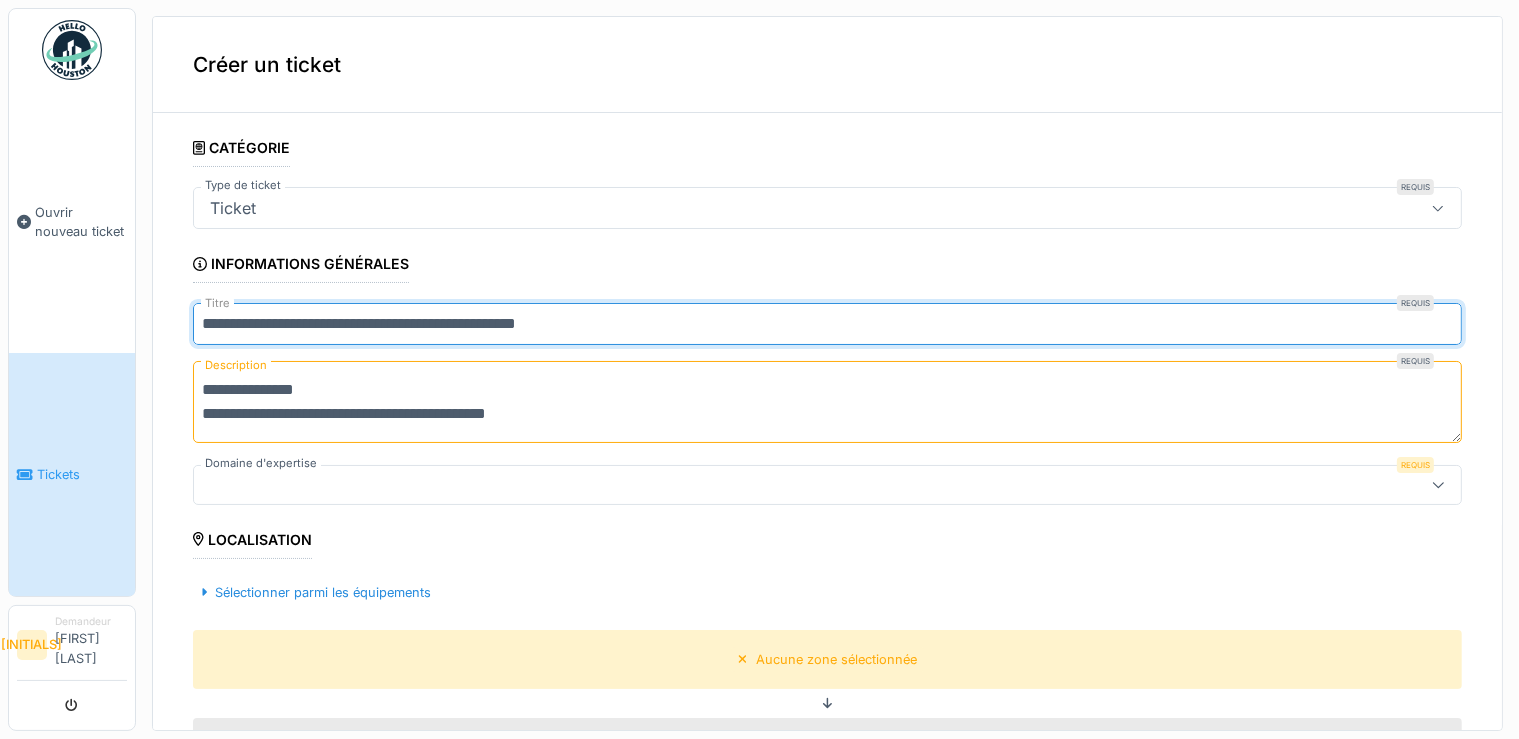 click on "**********" at bounding box center (827, 324) 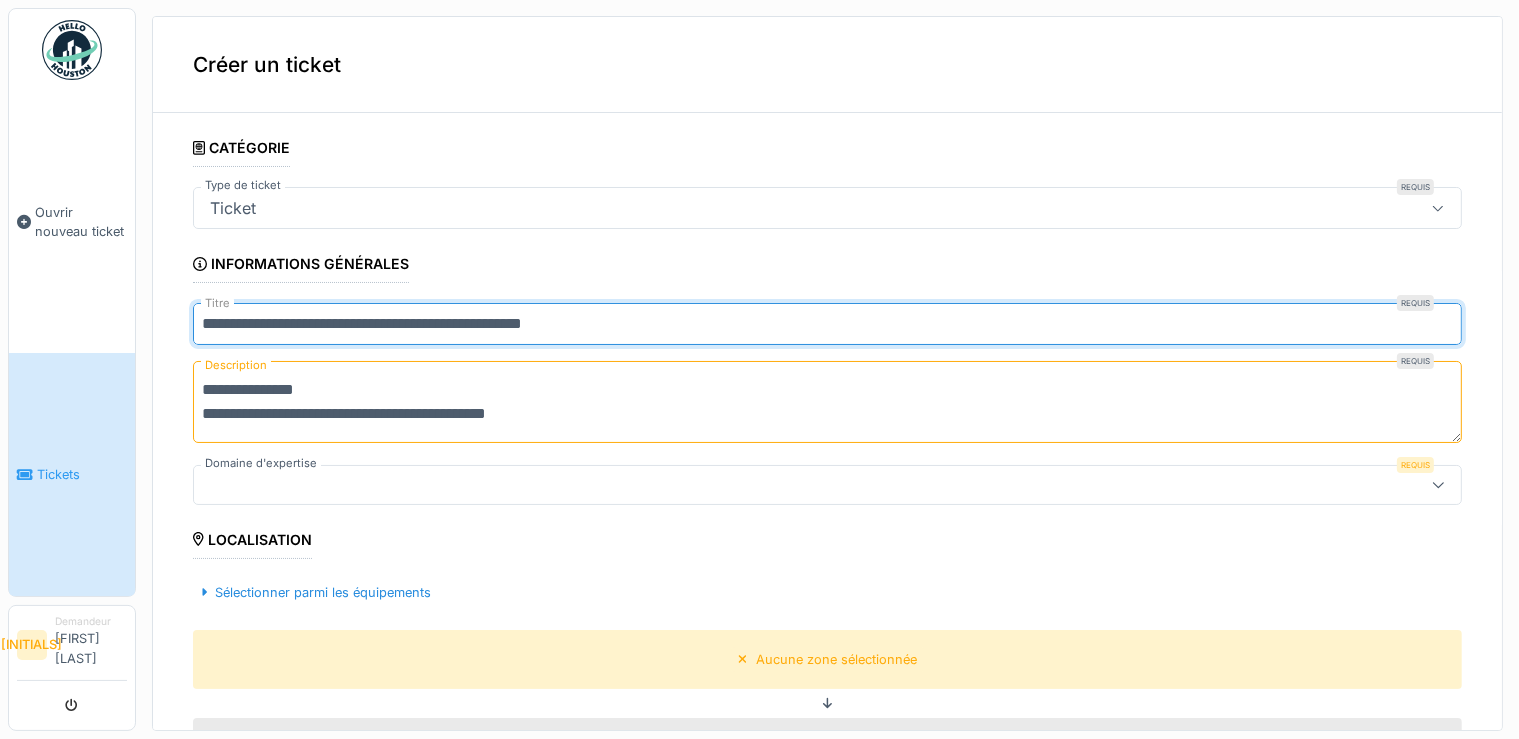 click on "**********" at bounding box center (827, 324) 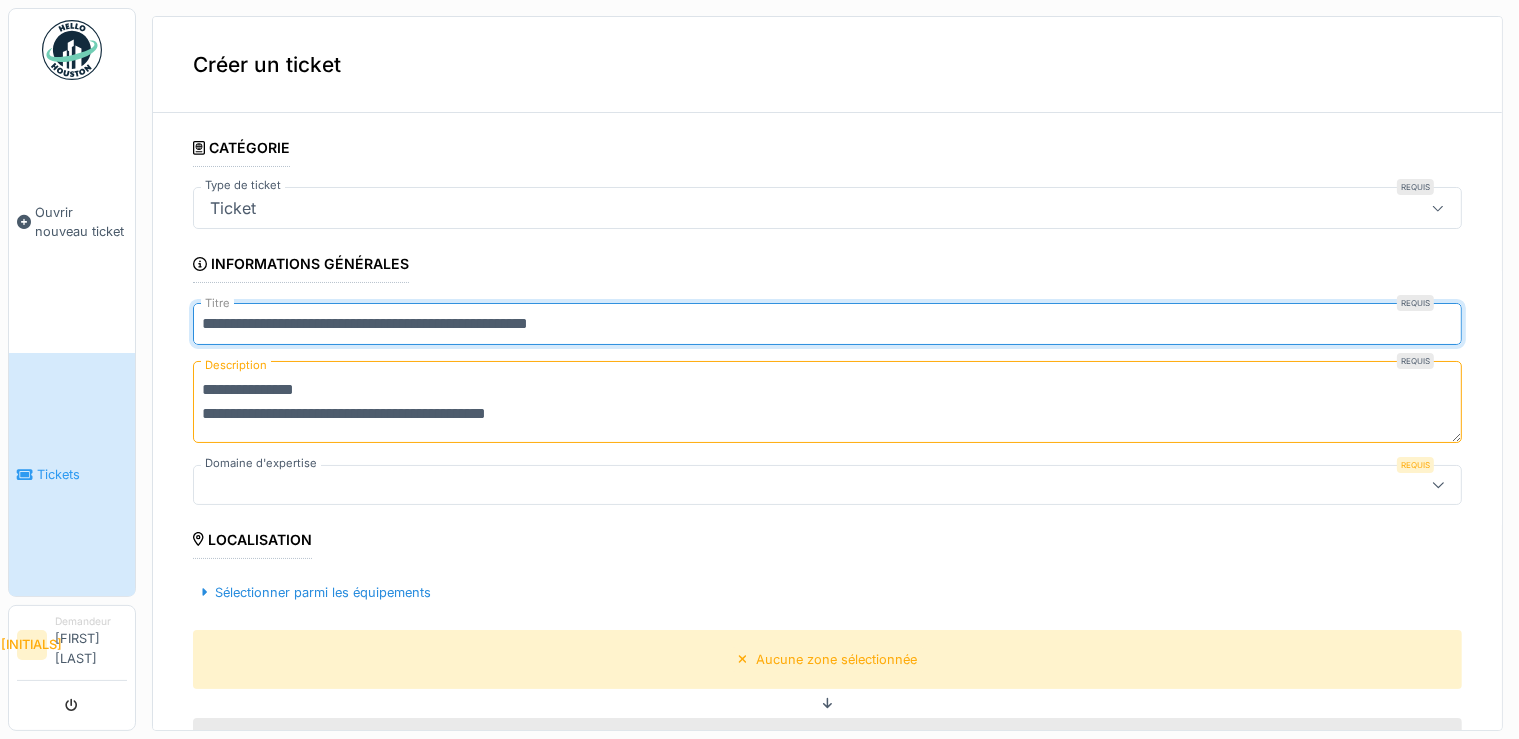 click on "**********" at bounding box center [827, 324] 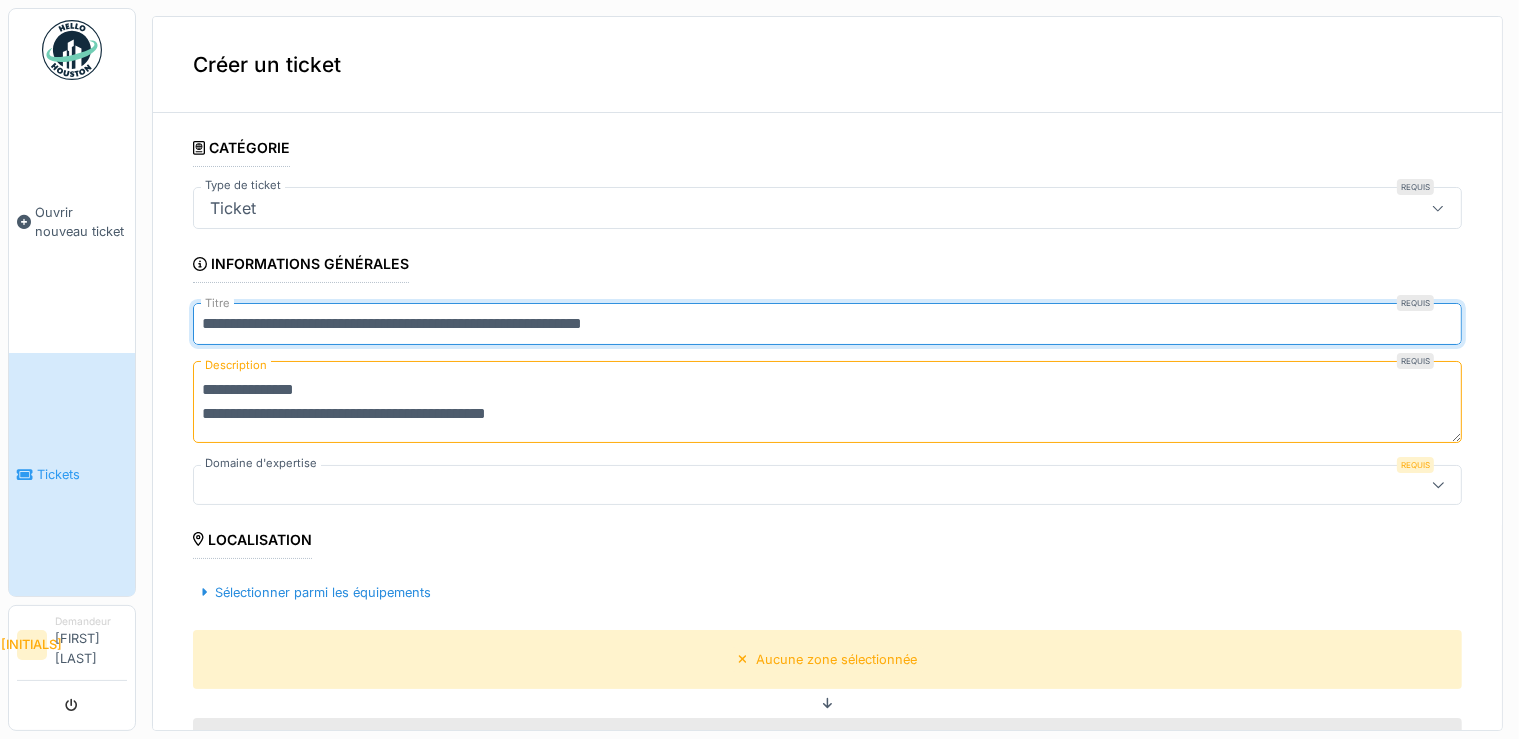type on "**********" 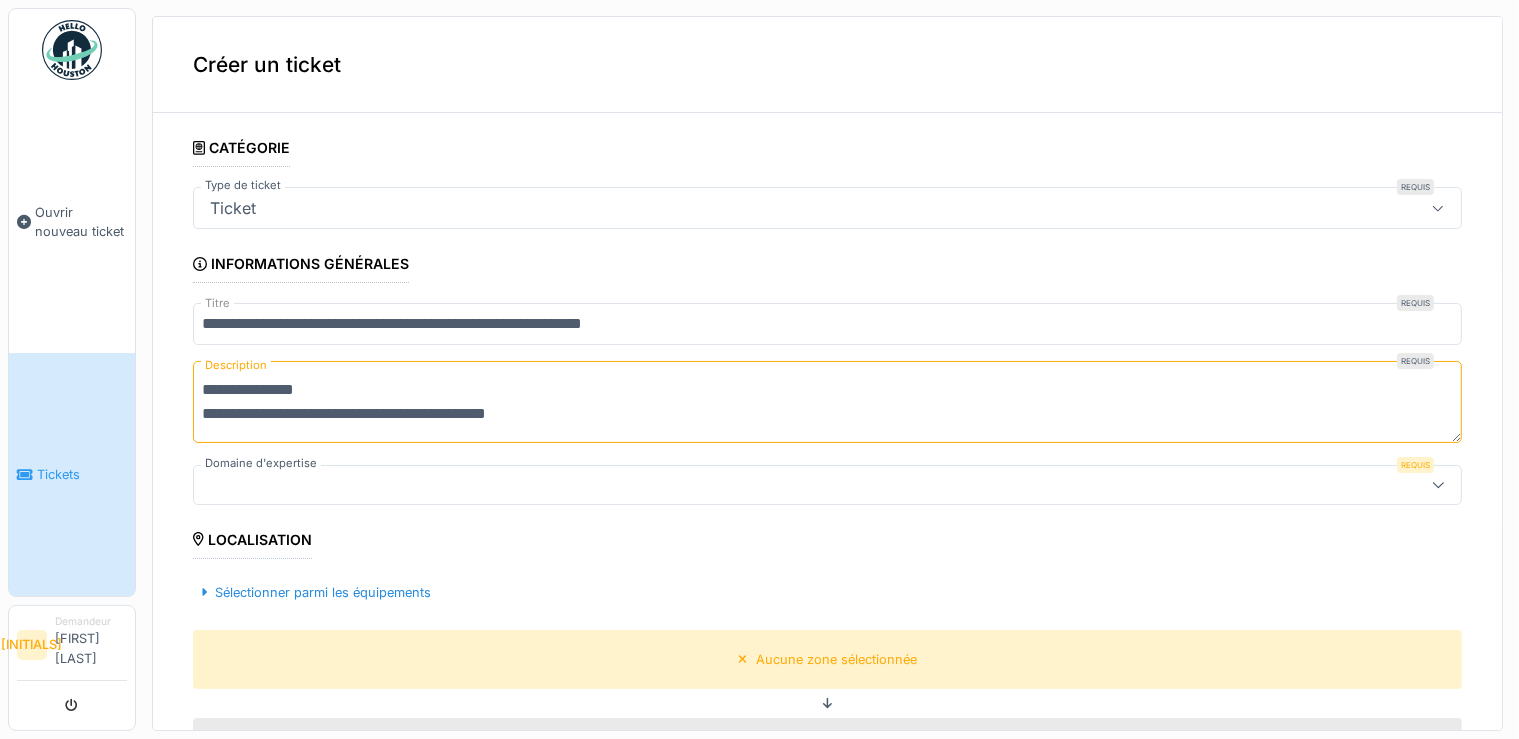 click on "**********" at bounding box center (827, 402) 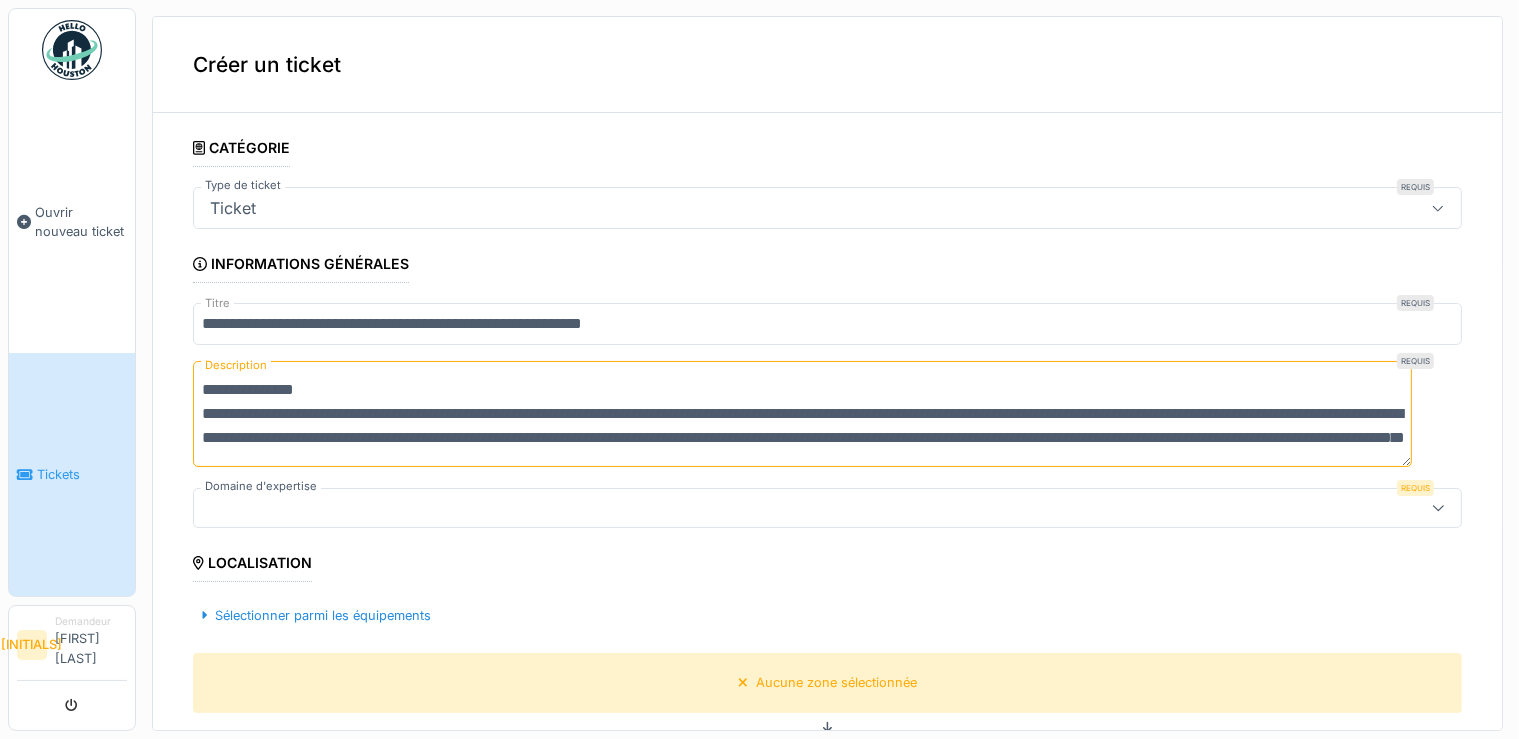 scroll, scrollTop: 48, scrollLeft: 0, axis: vertical 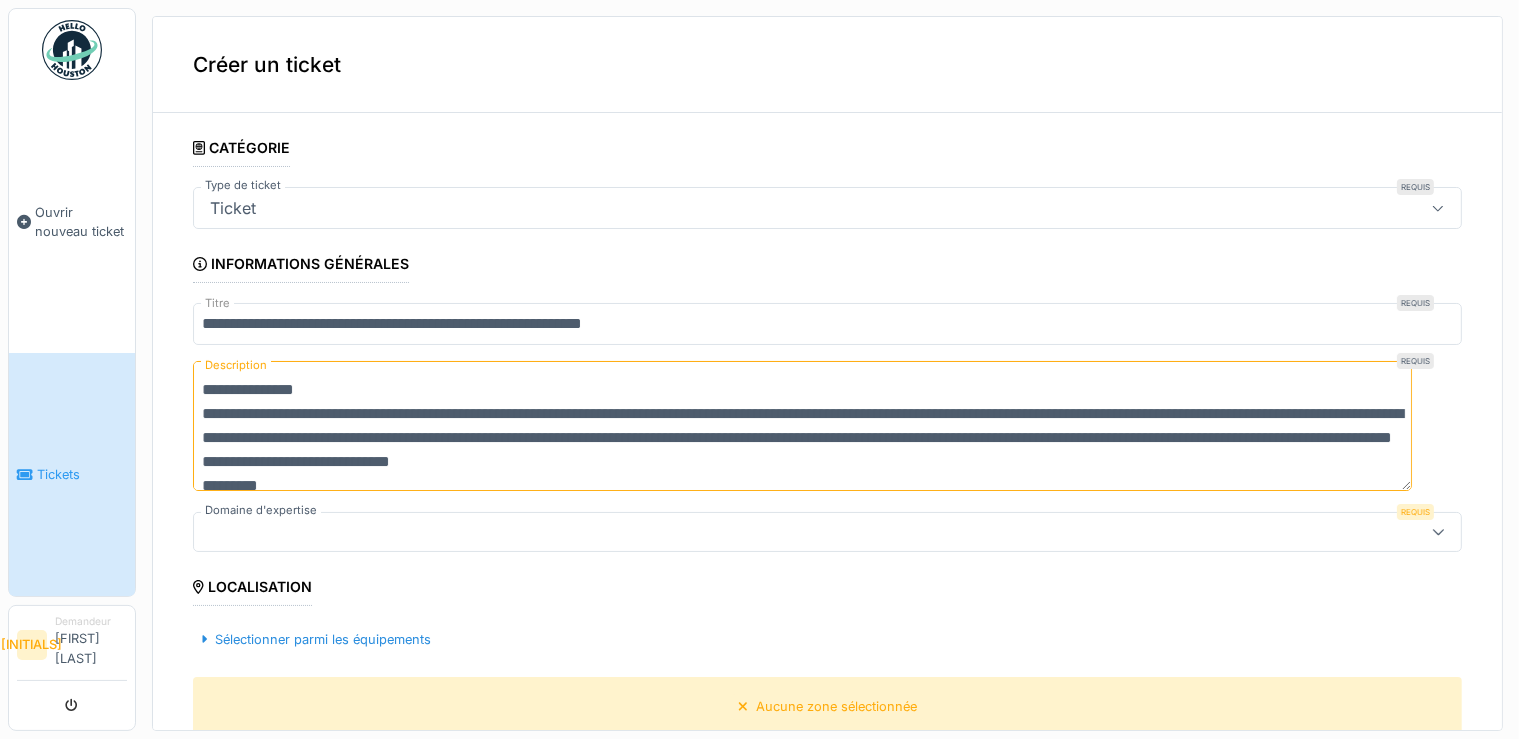 type on "**********" 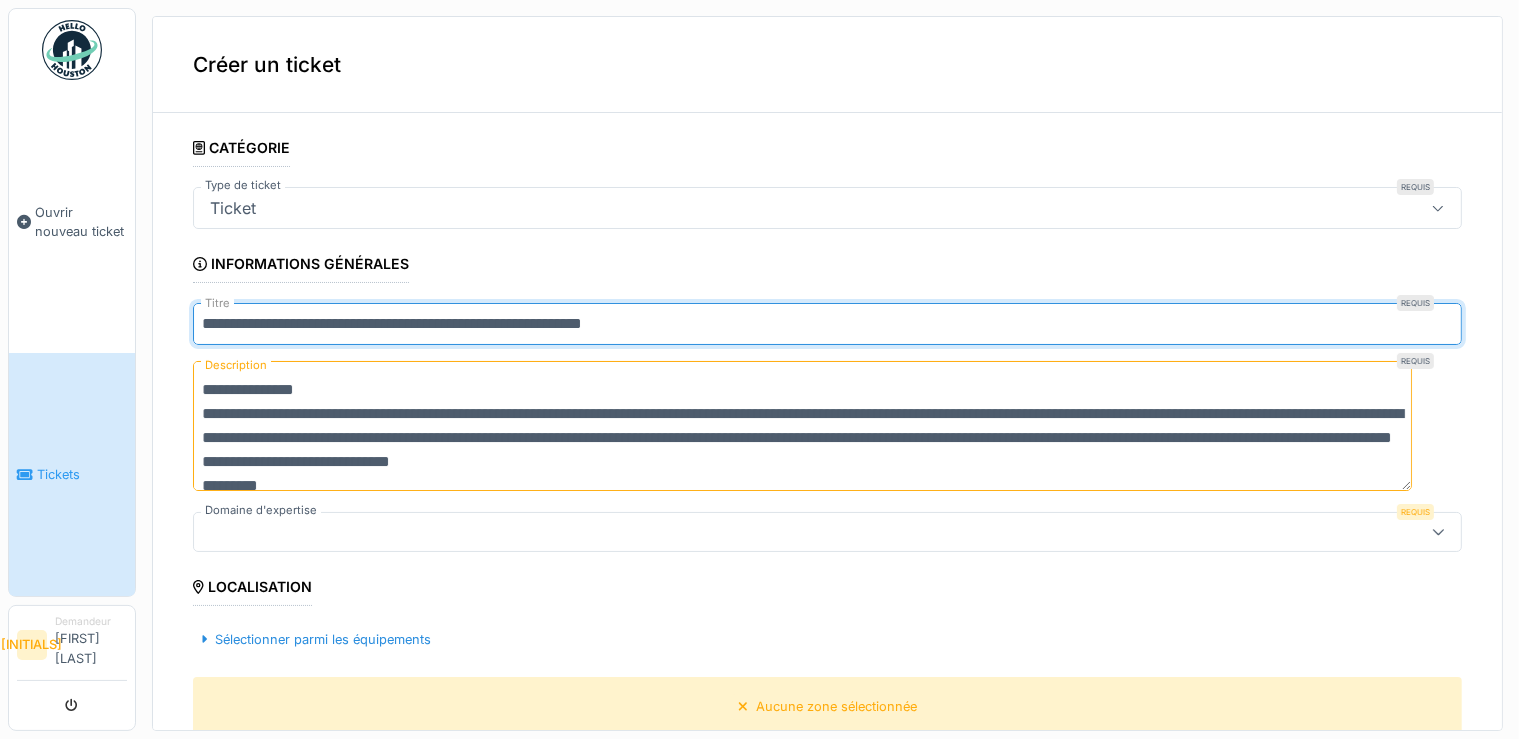 click on "**********" at bounding box center [827, 324] 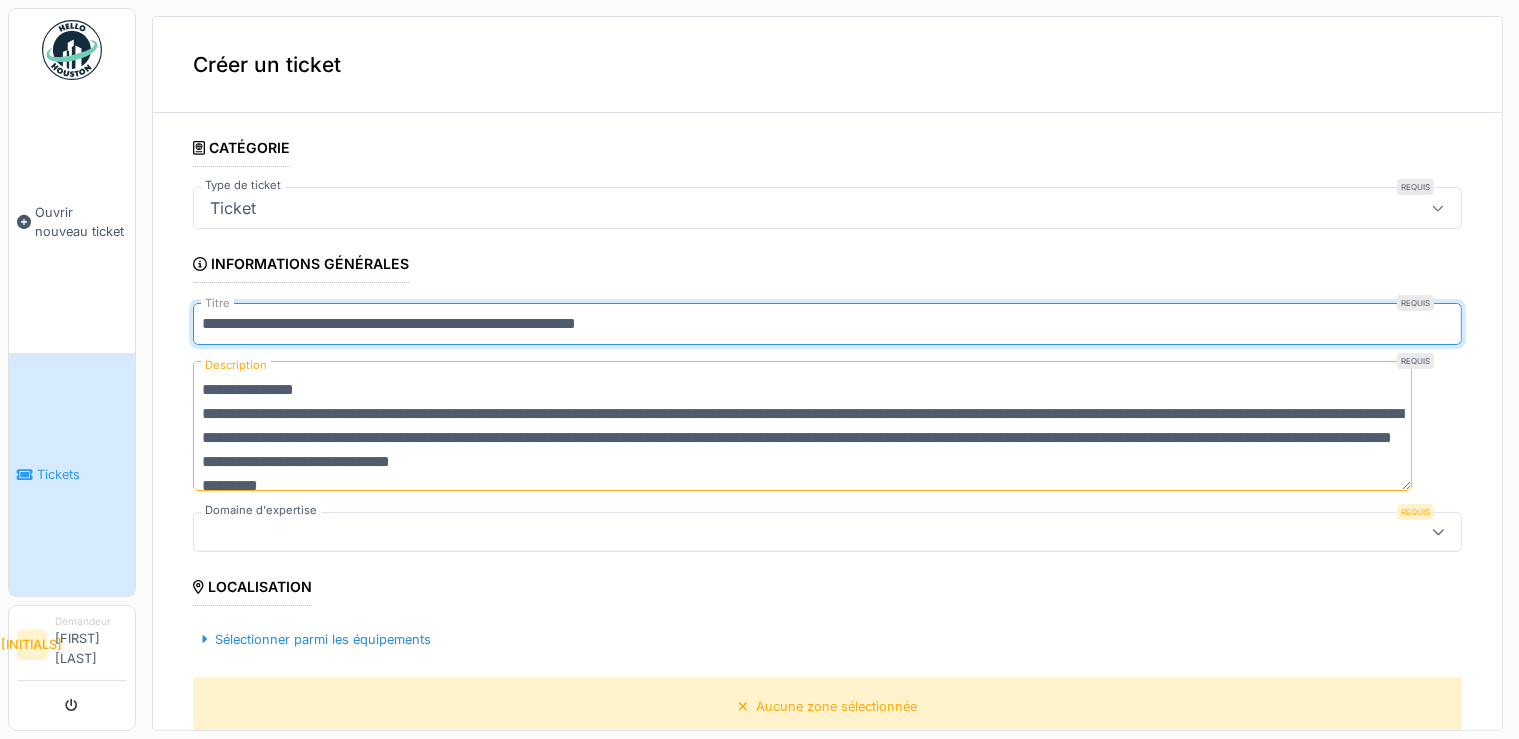 click on "**********" at bounding box center (827, 324) 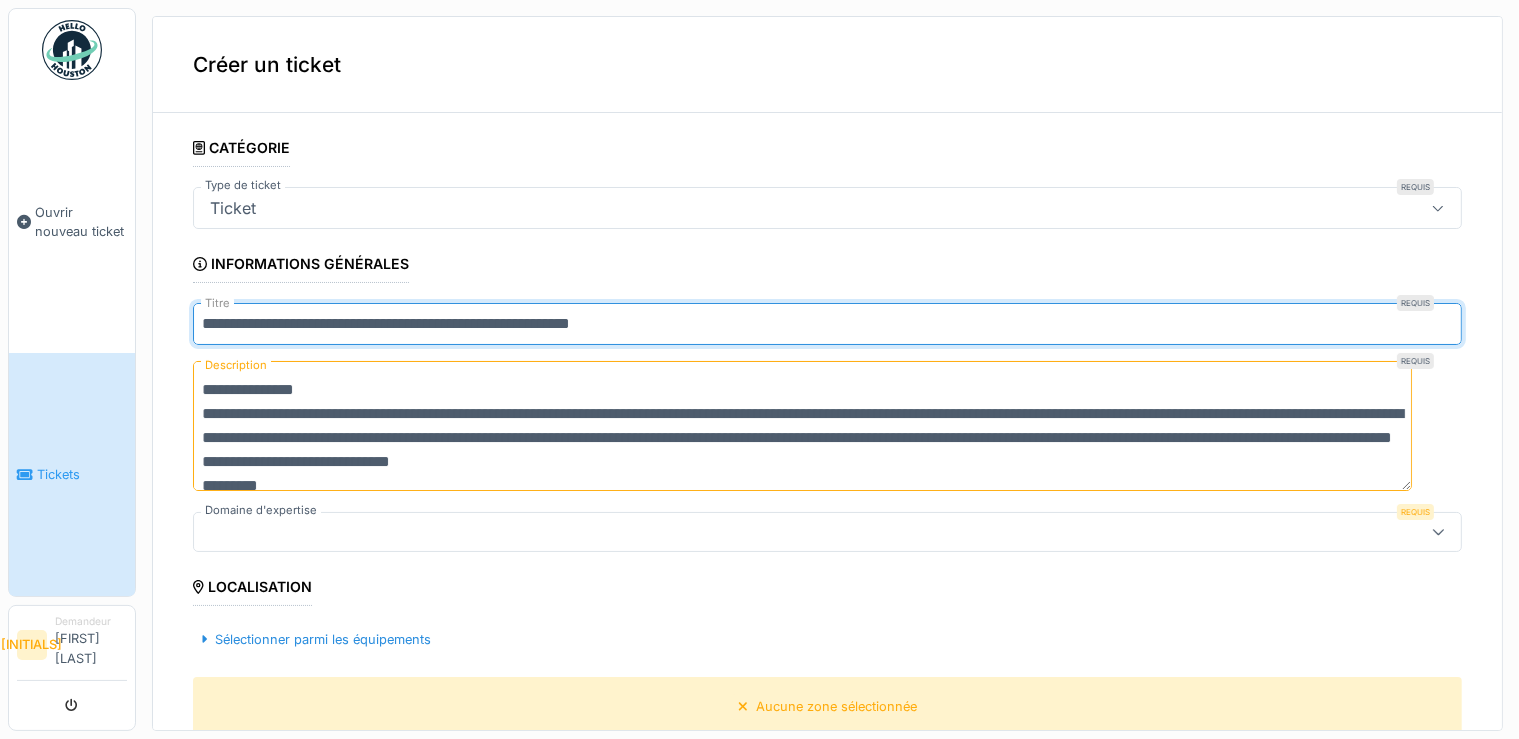 click on "**********" at bounding box center (827, 324) 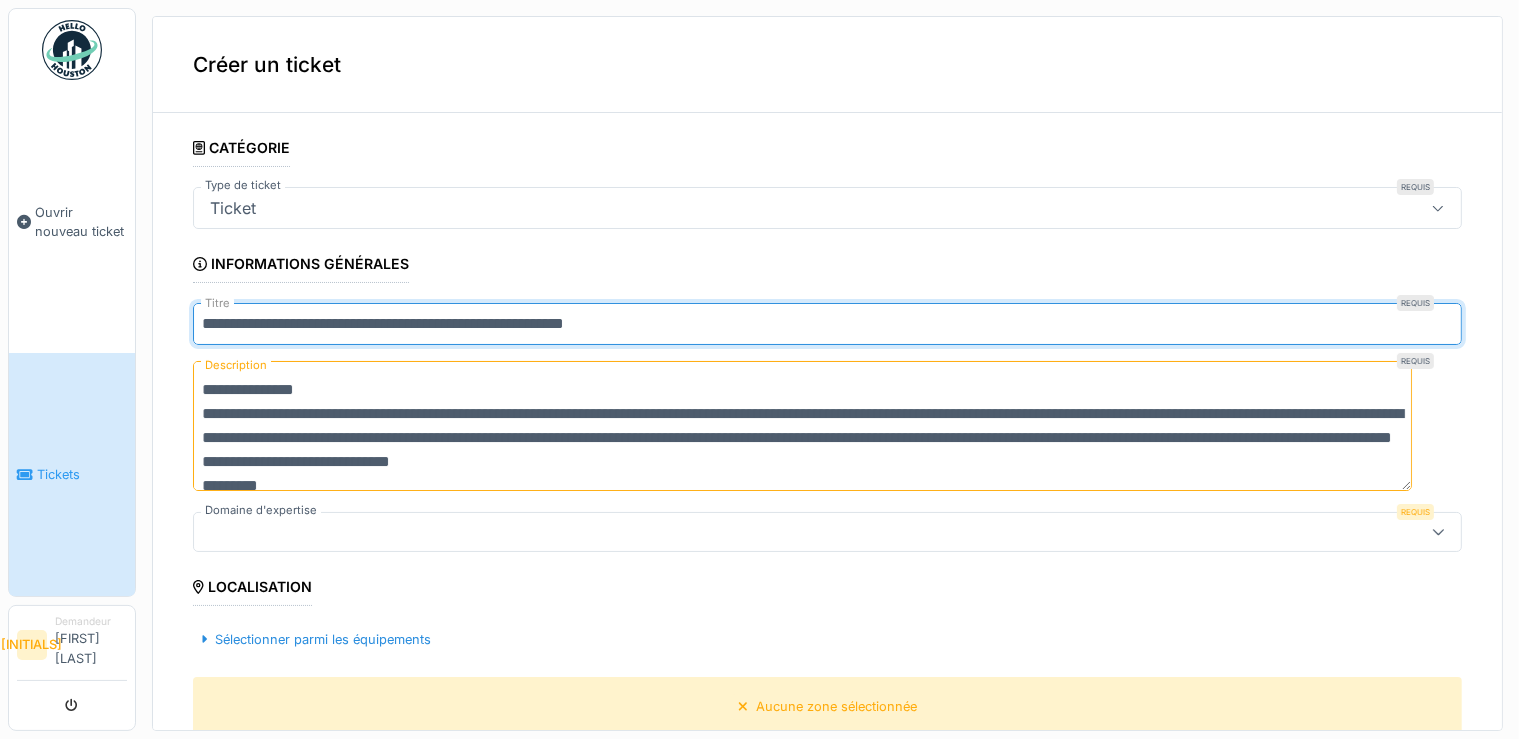 click on "**********" at bounding box center (827, 324) 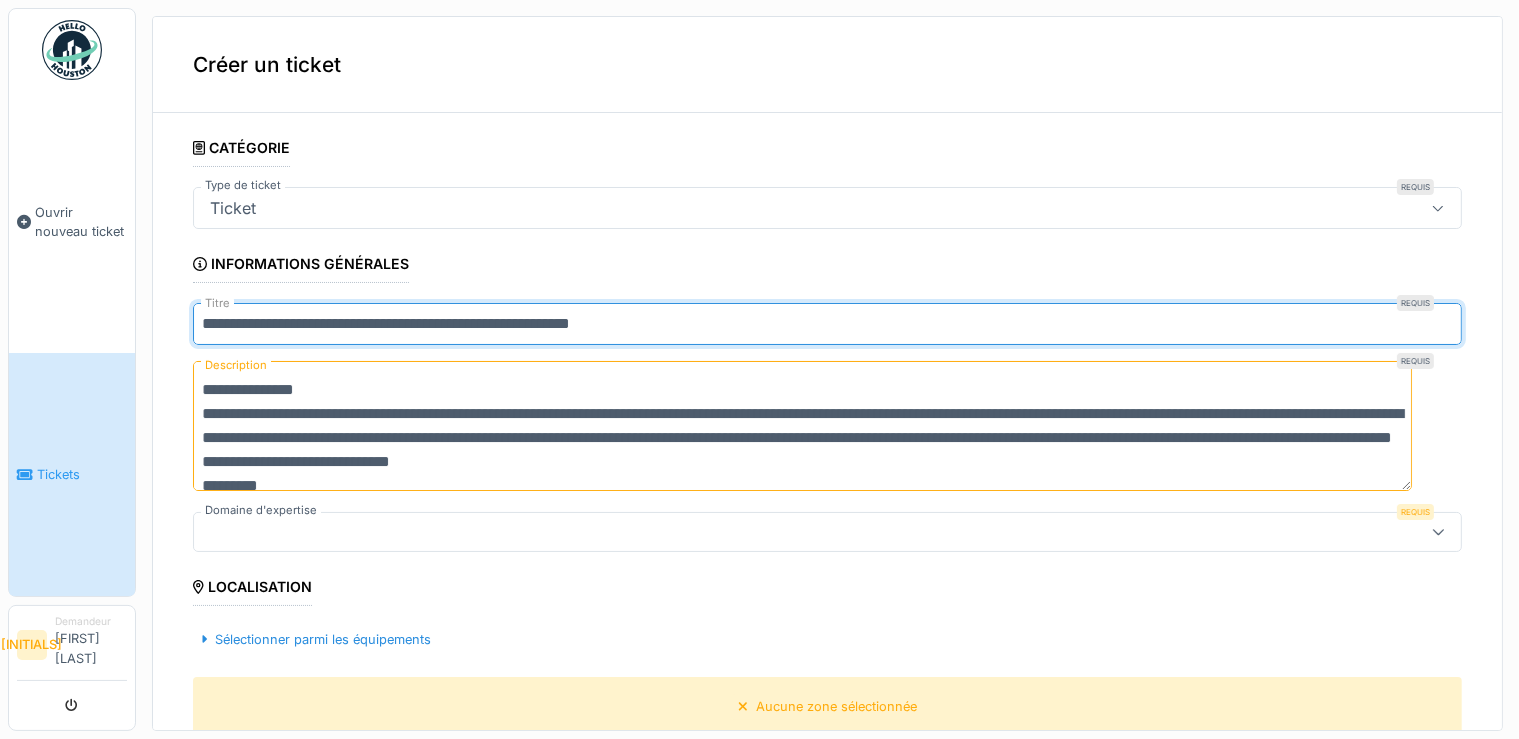 scroll, scrollTop: 48, scrollLeft: 0, axis: vertical 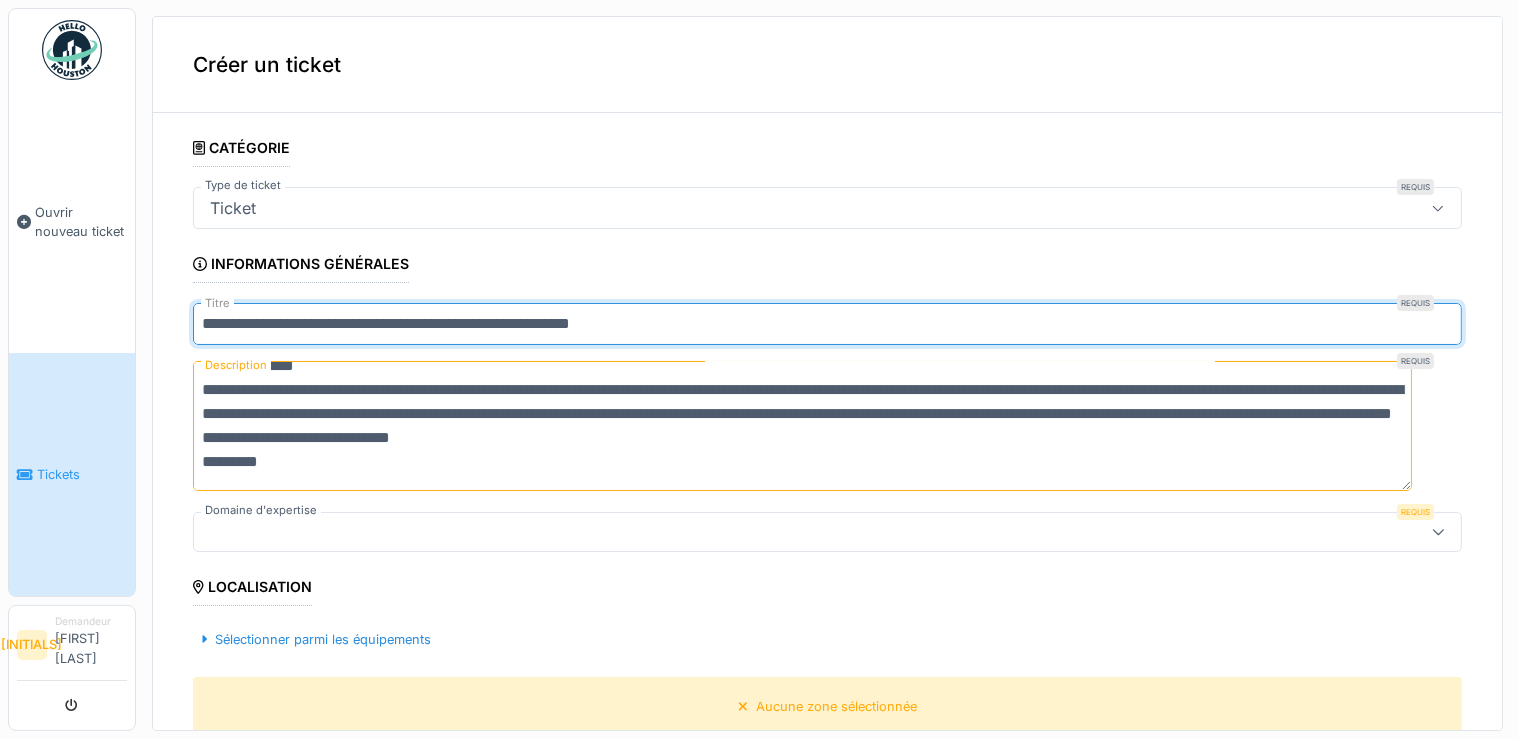 type on "**********" 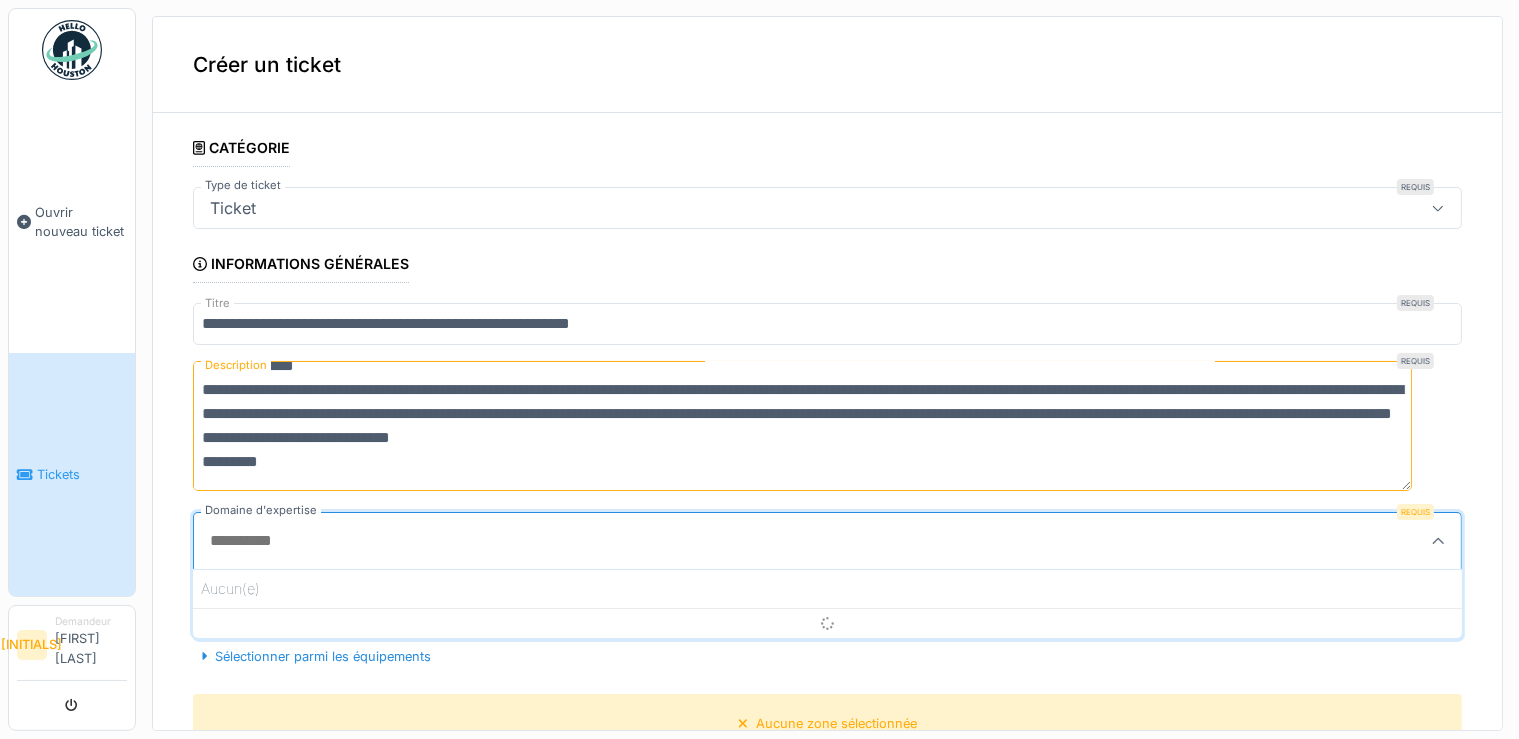 scroll, scrollTop: 1, scrollLeft: 0, axis: vertical 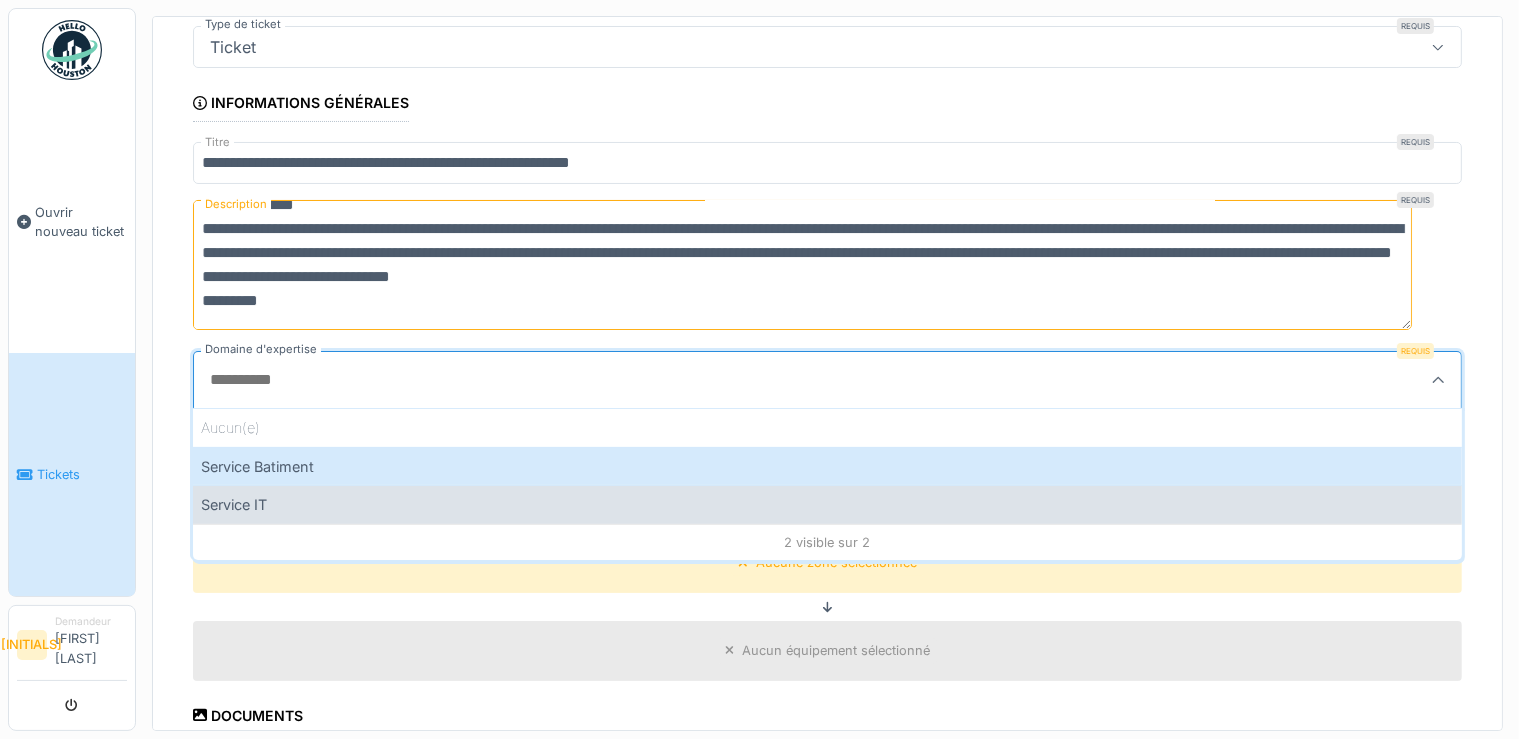 click on "Service IT" at bounding box center [827, 504] 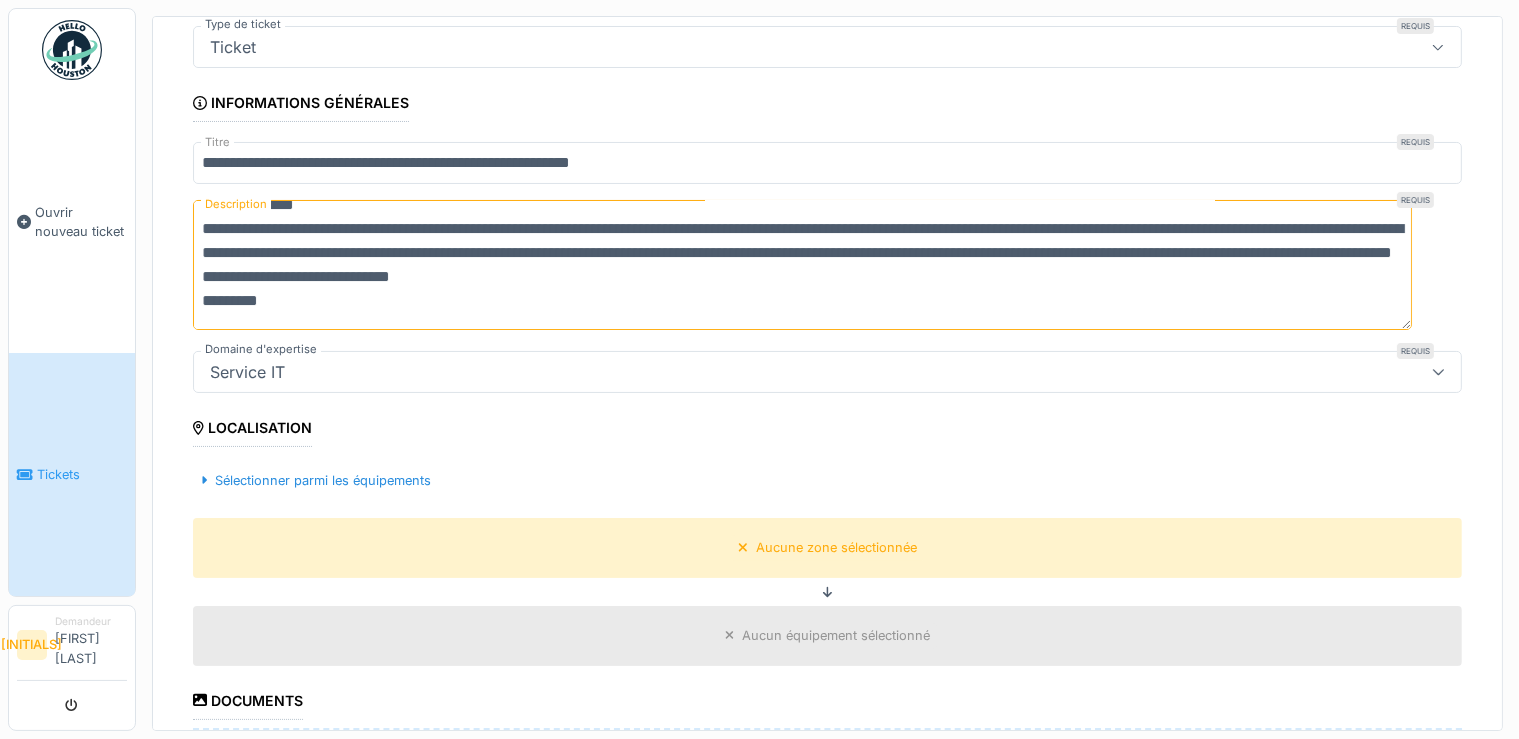 scroll, scrollTop: 572, scrollLeft: 0, axis: vertical 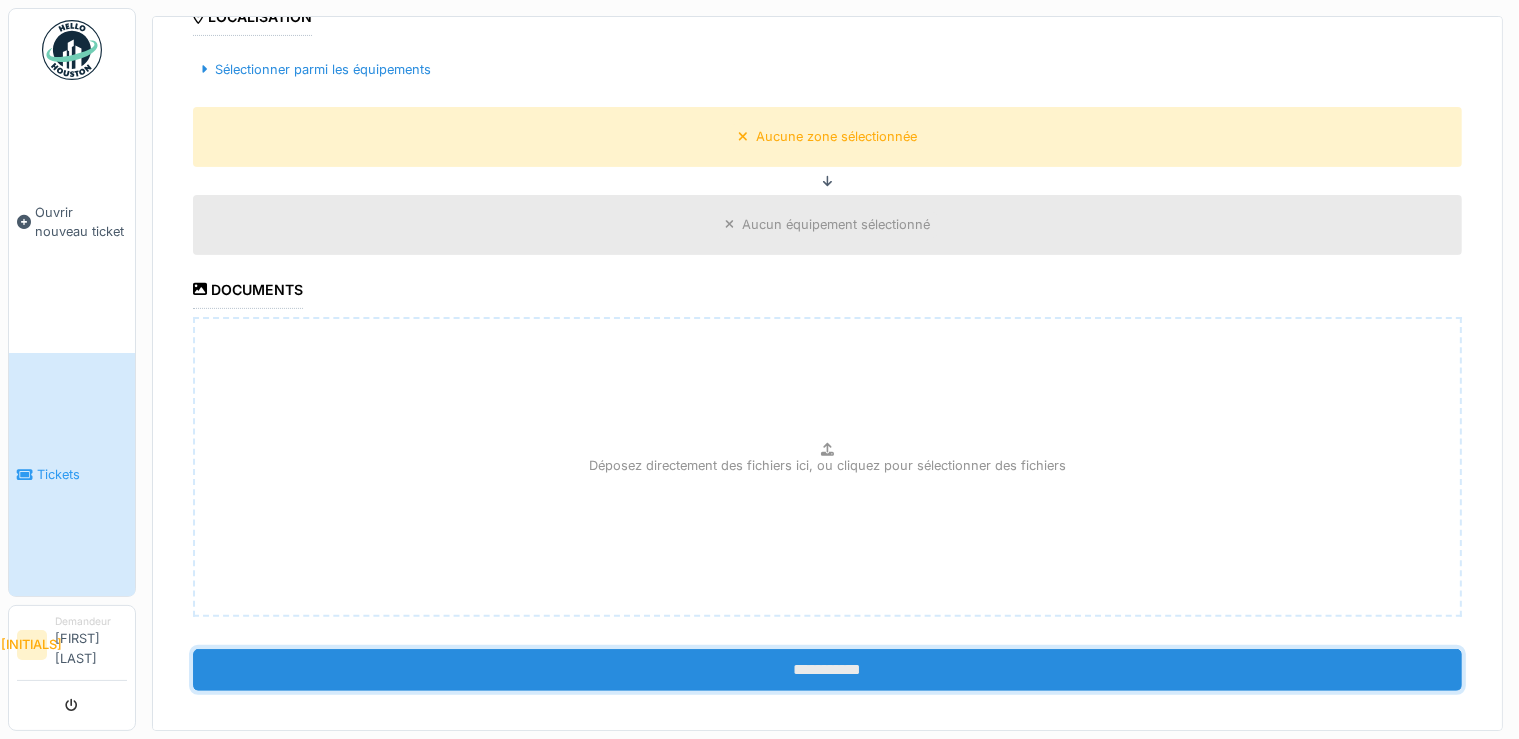 click on "**********" at bounding box center (827, 670) 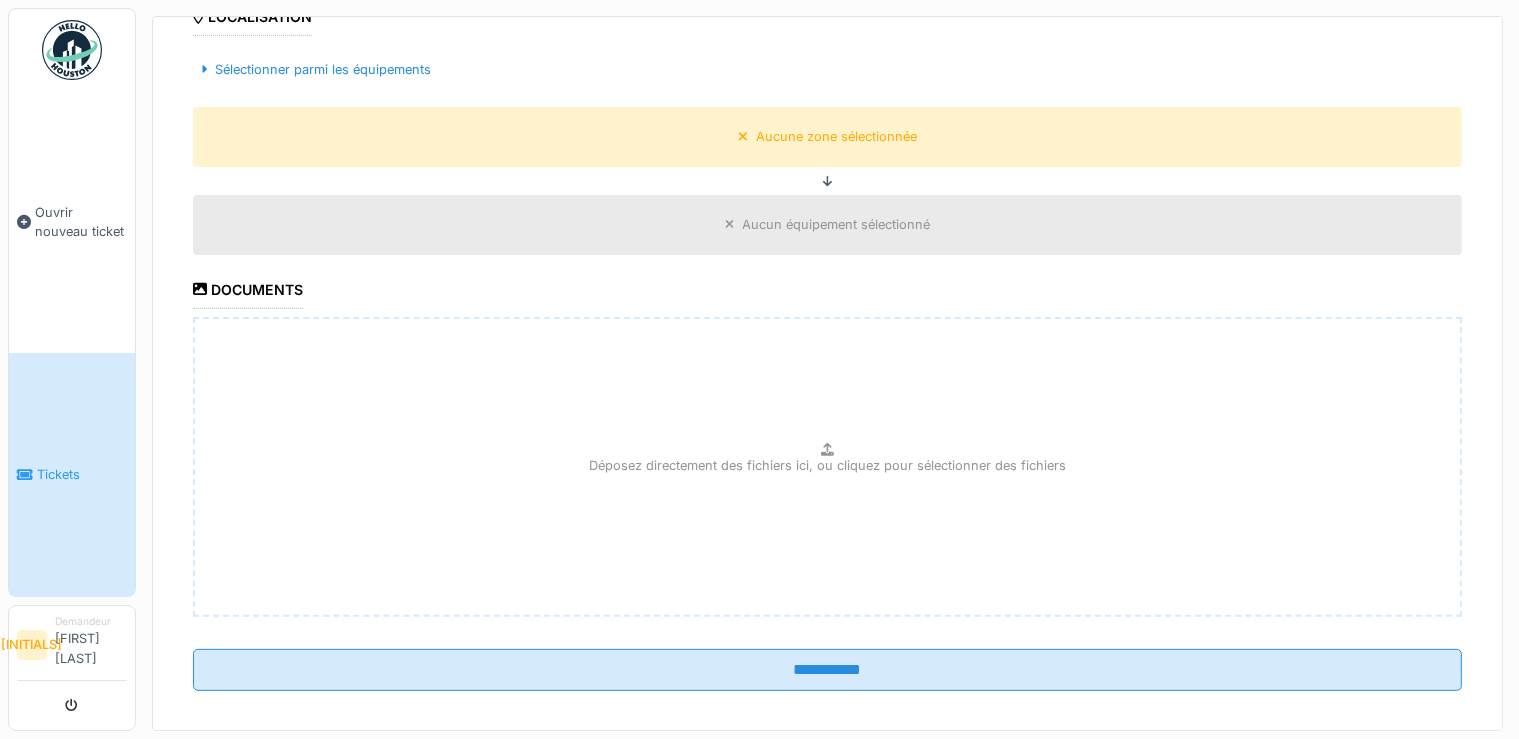 click at bounding box center (827, 181) 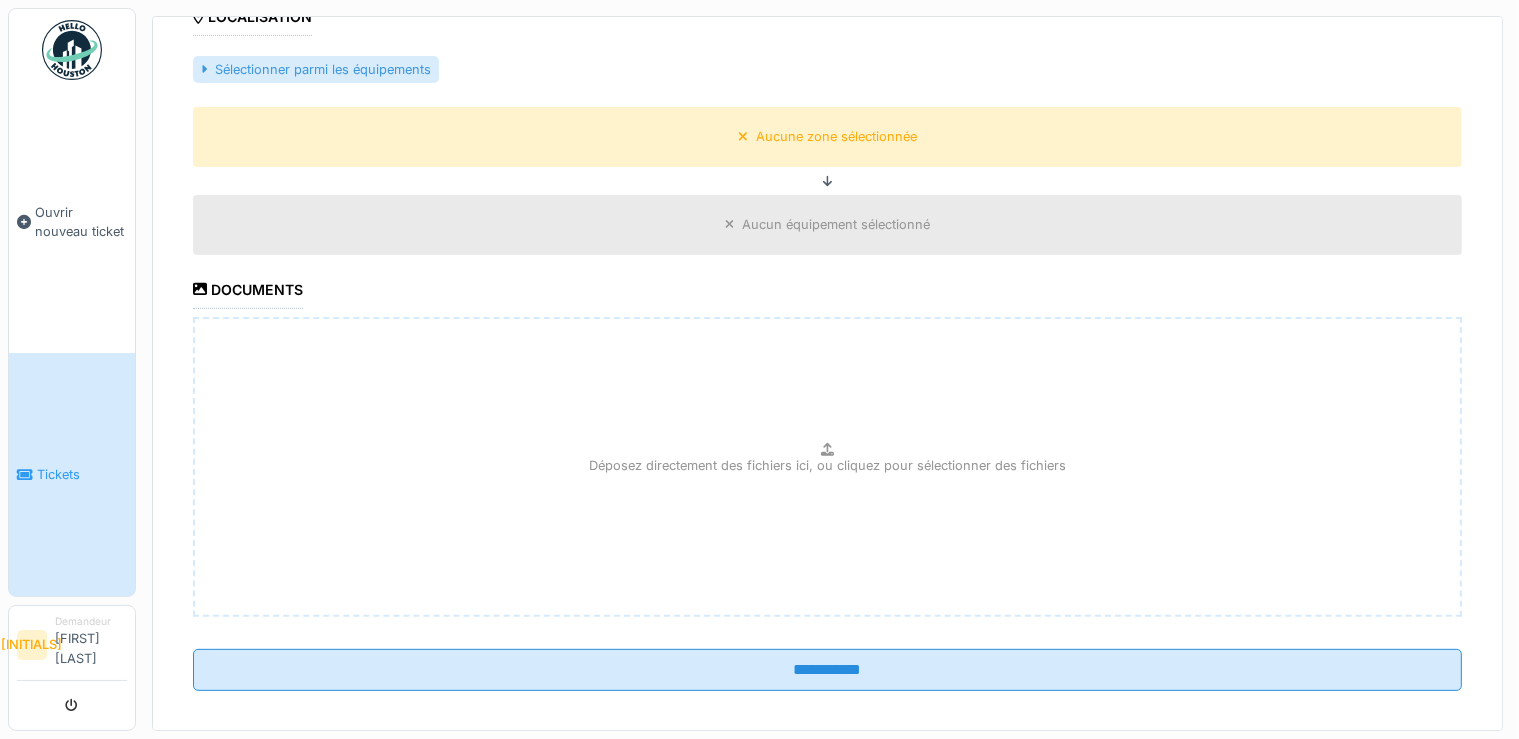 click on "Sélectionner parmi les équipements" at bounding box center [316, 69] 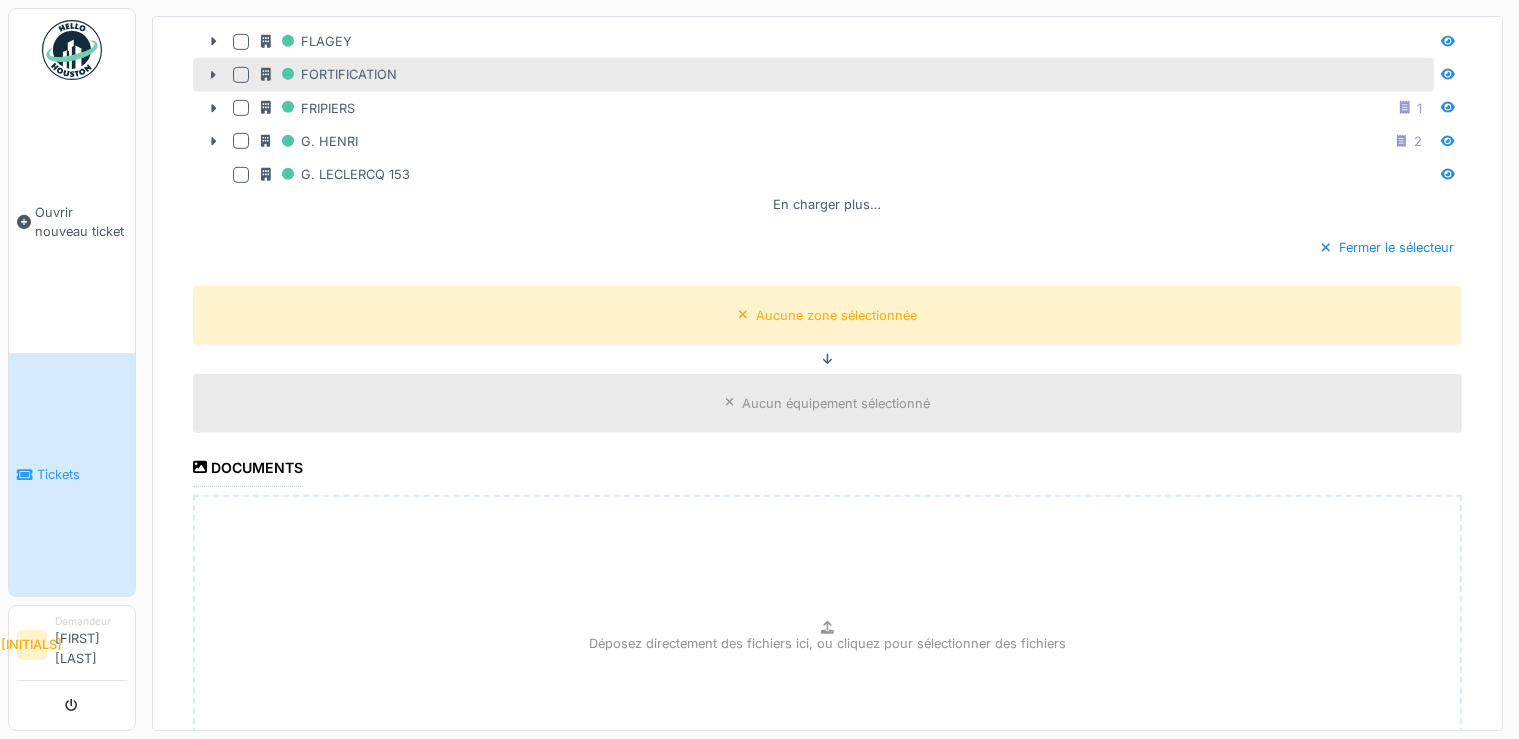 scroll, scrollTop: 1144, scrollLeft: 0, axis: vertical 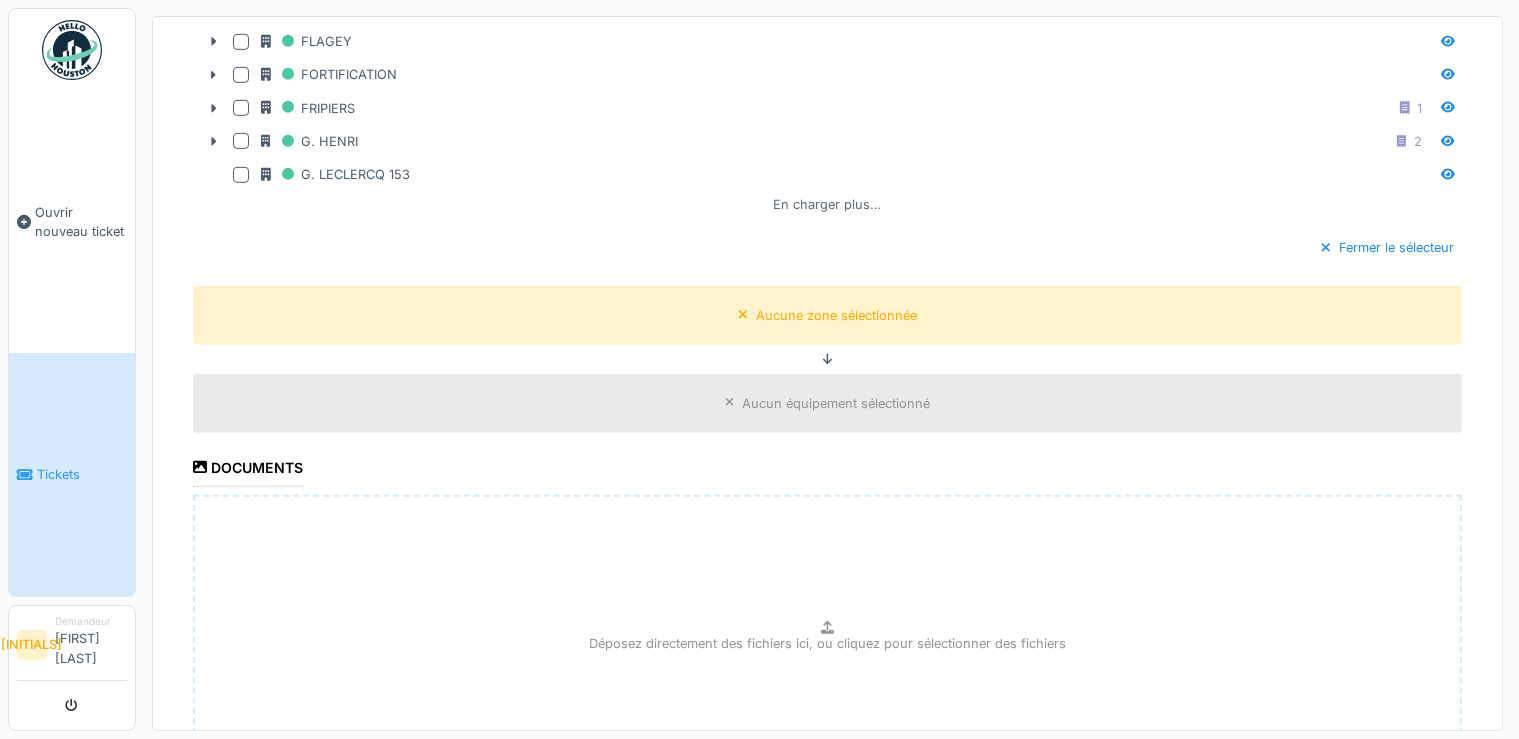 click on "En charger plus…" at bounding box center [828, 204] 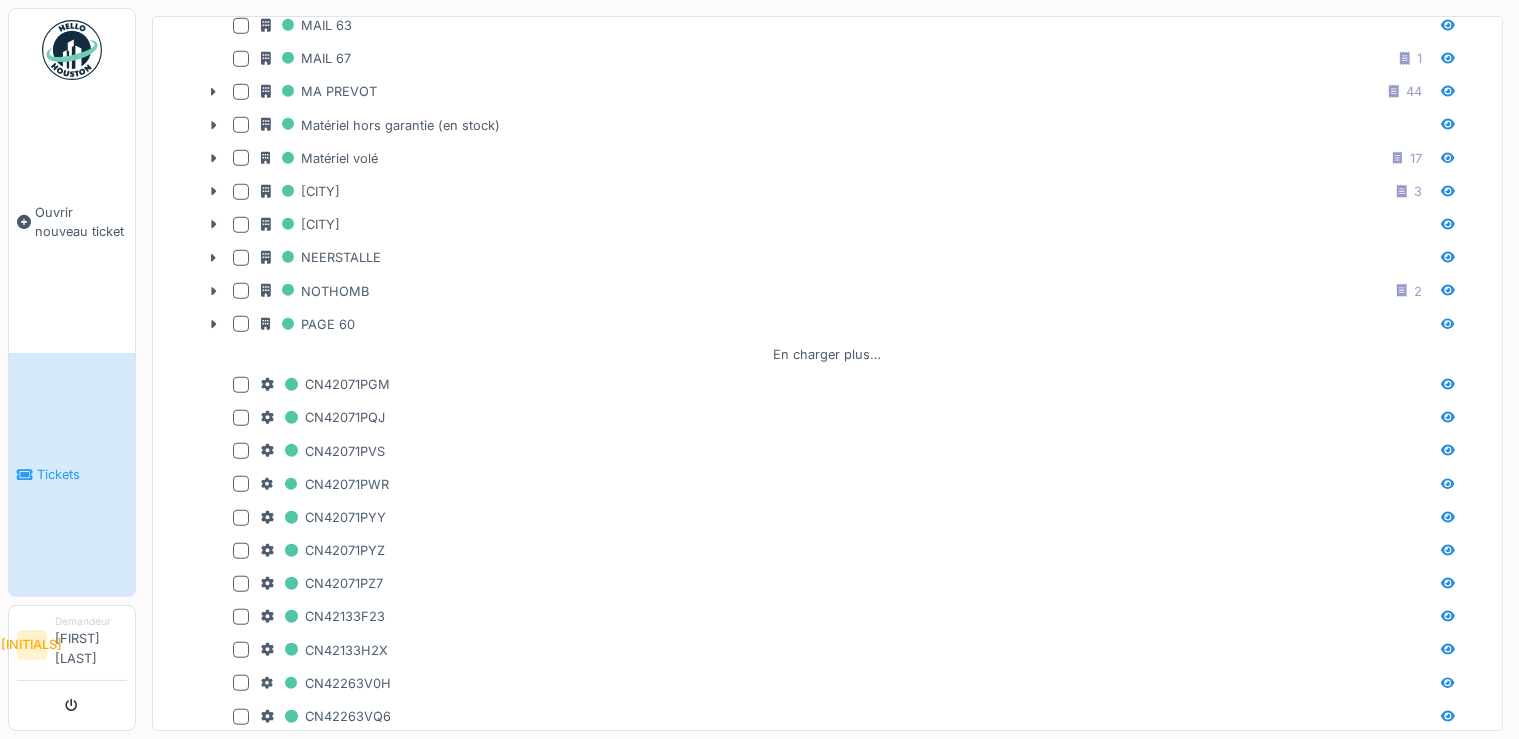 scroll, scrollTop: 1657, scrollLeft: 0, axis: vertical 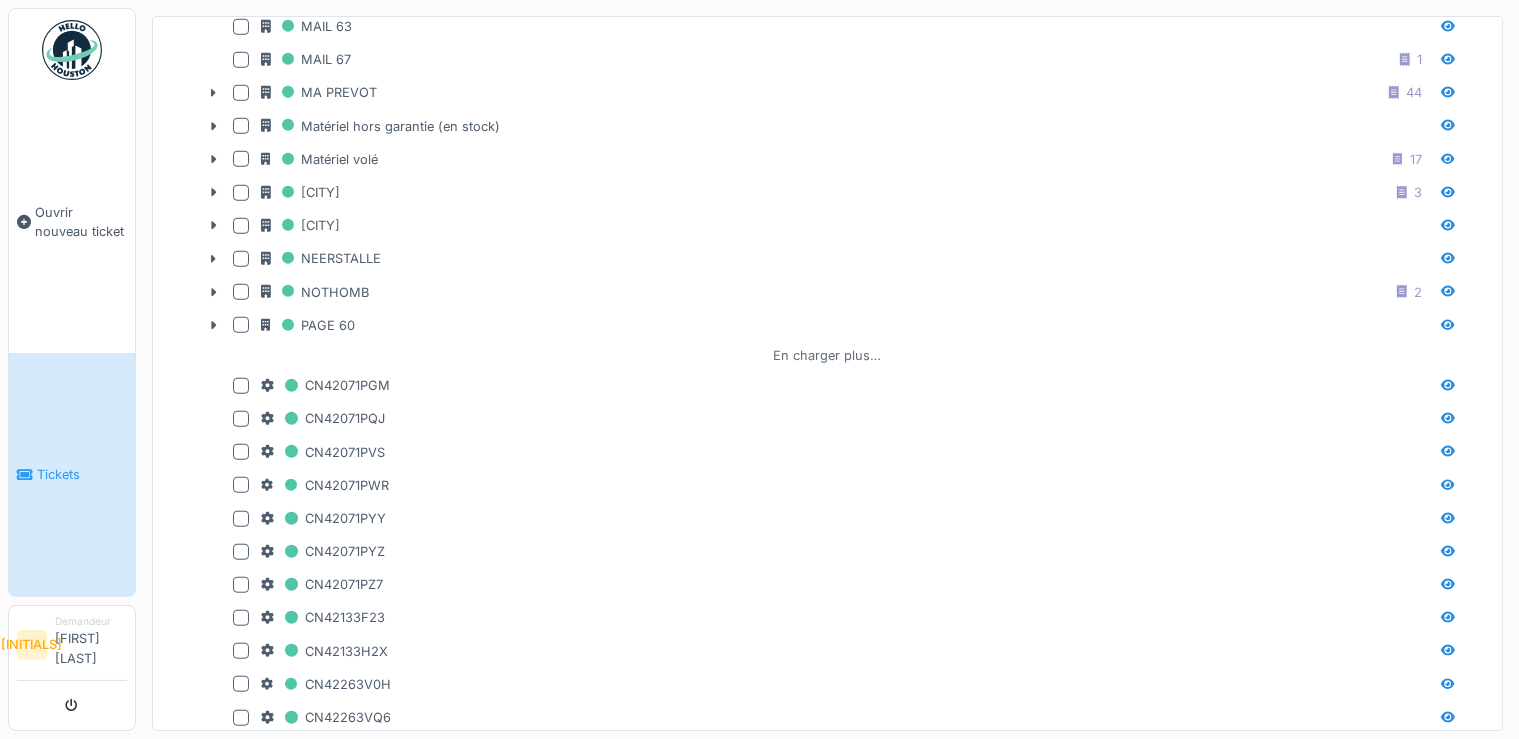 click on "En charger plus…" at bounding box center (828, 355) 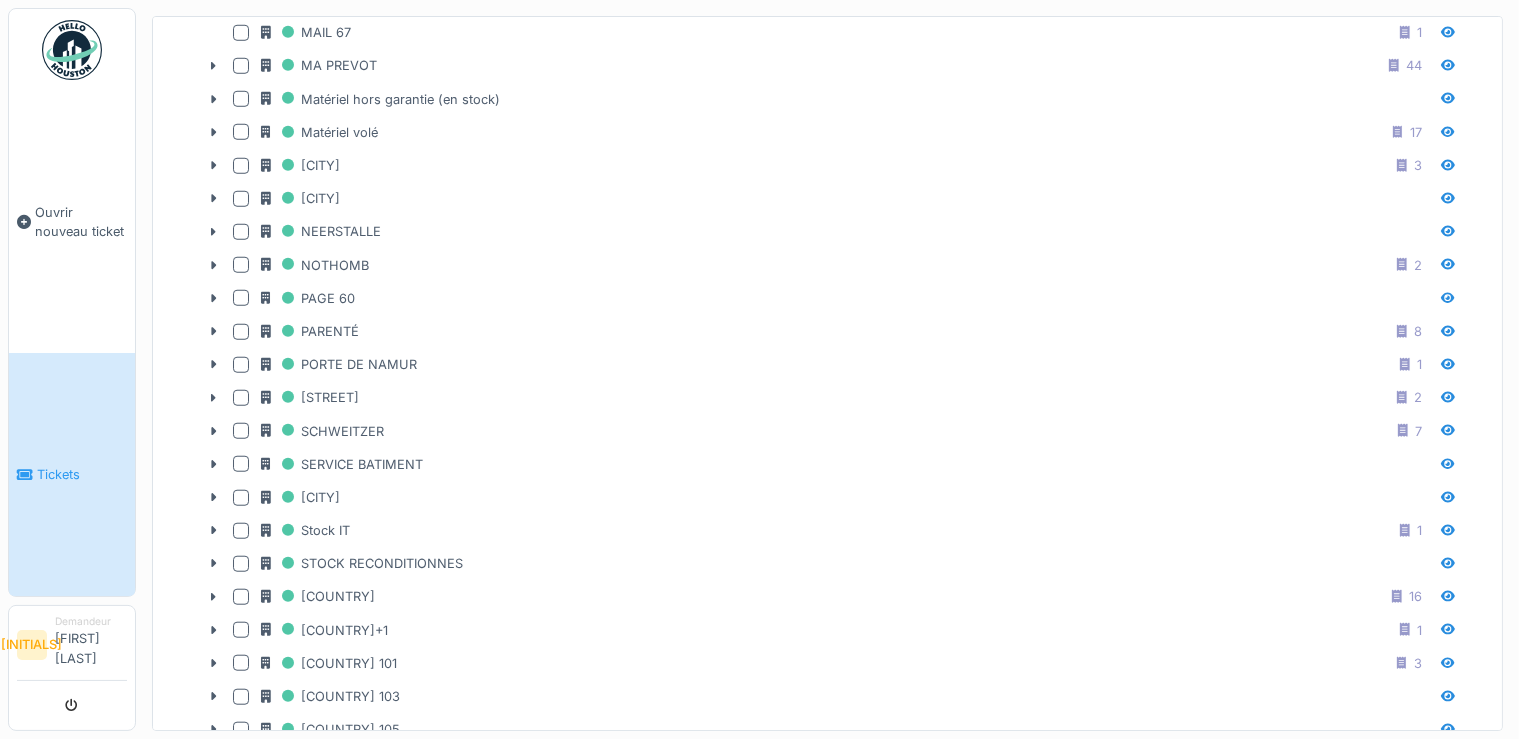 scroll, scrollTop: 1657, scrollLeft: 0, axis: vertical 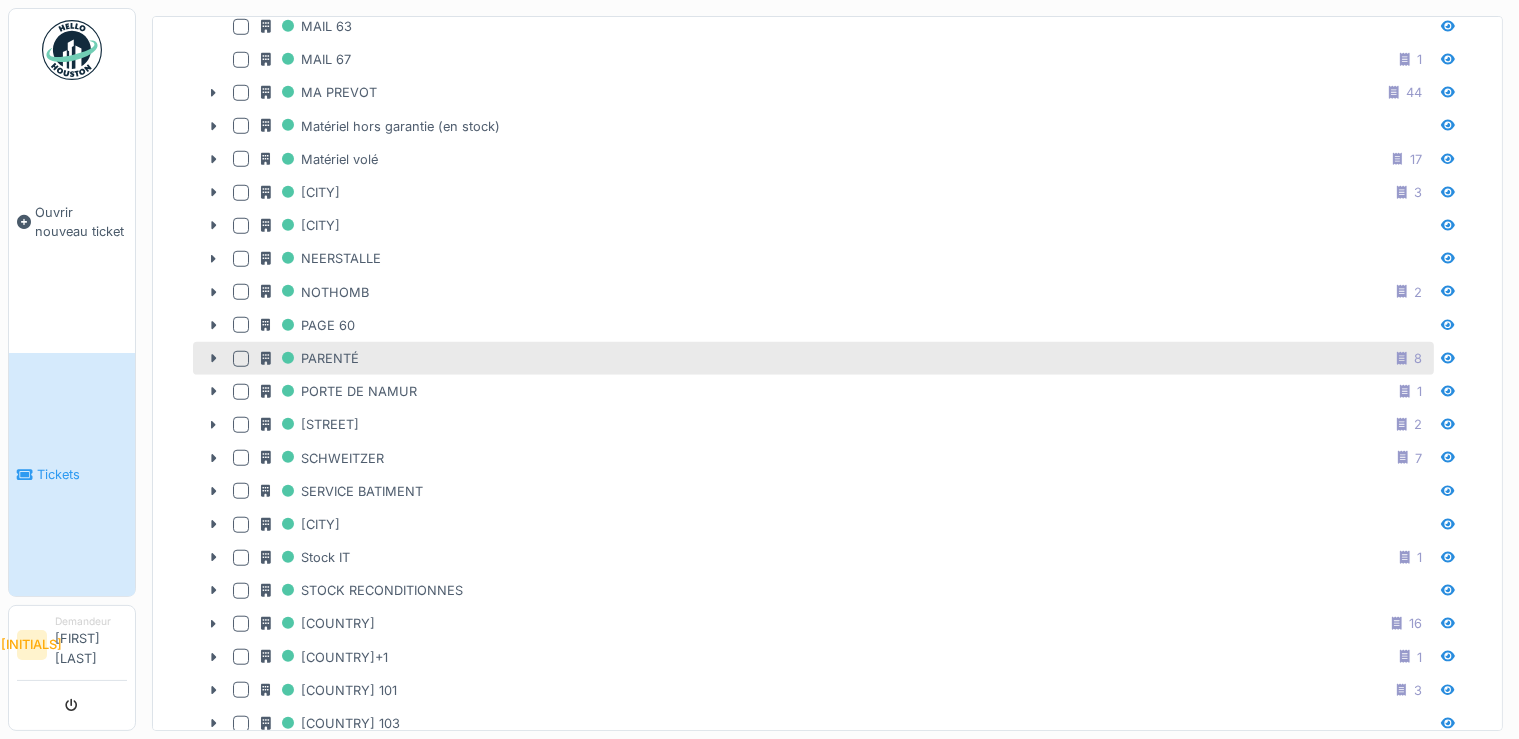 click at bounding box center [241, 359] 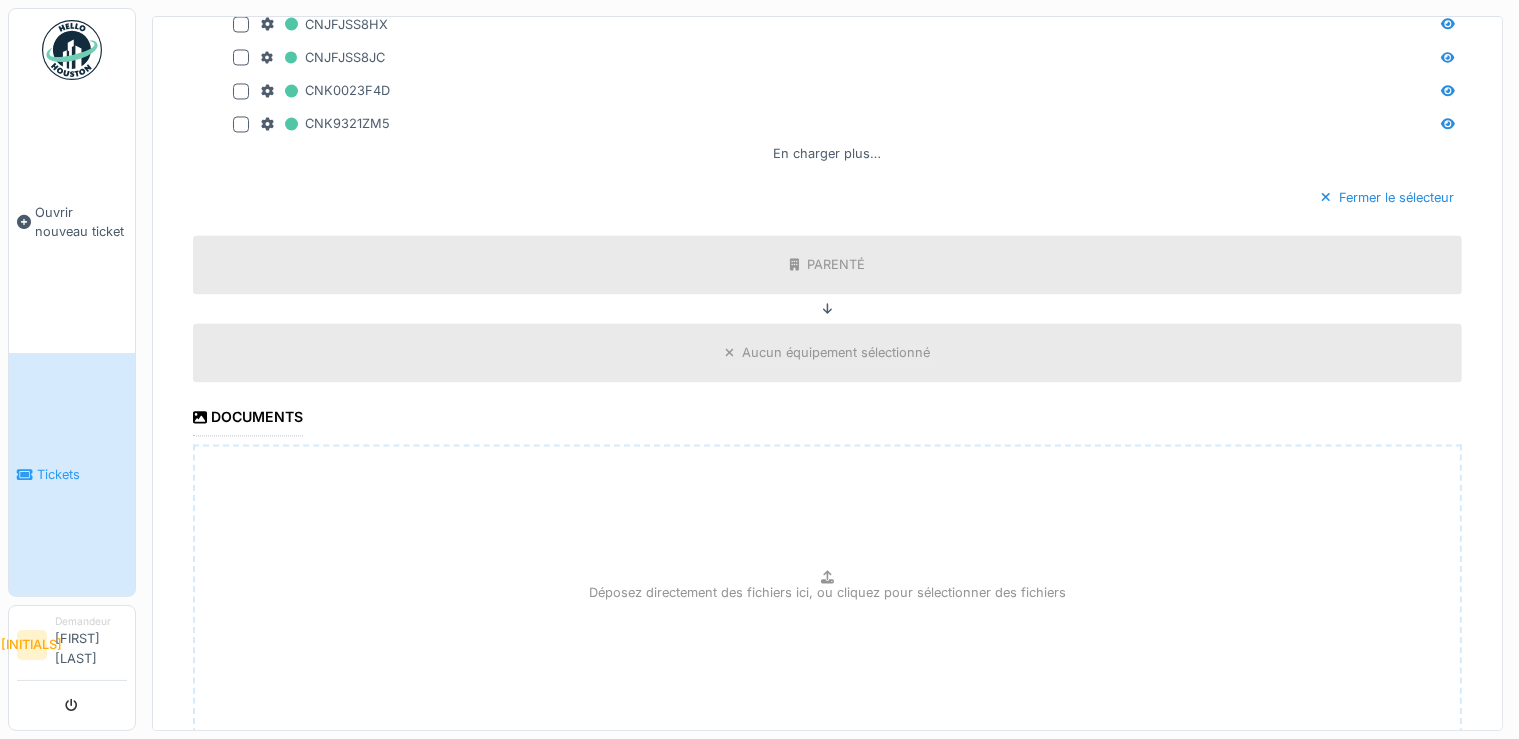 scroll, scrollTop: 3974, scrollLeft: 0, axis: vertical 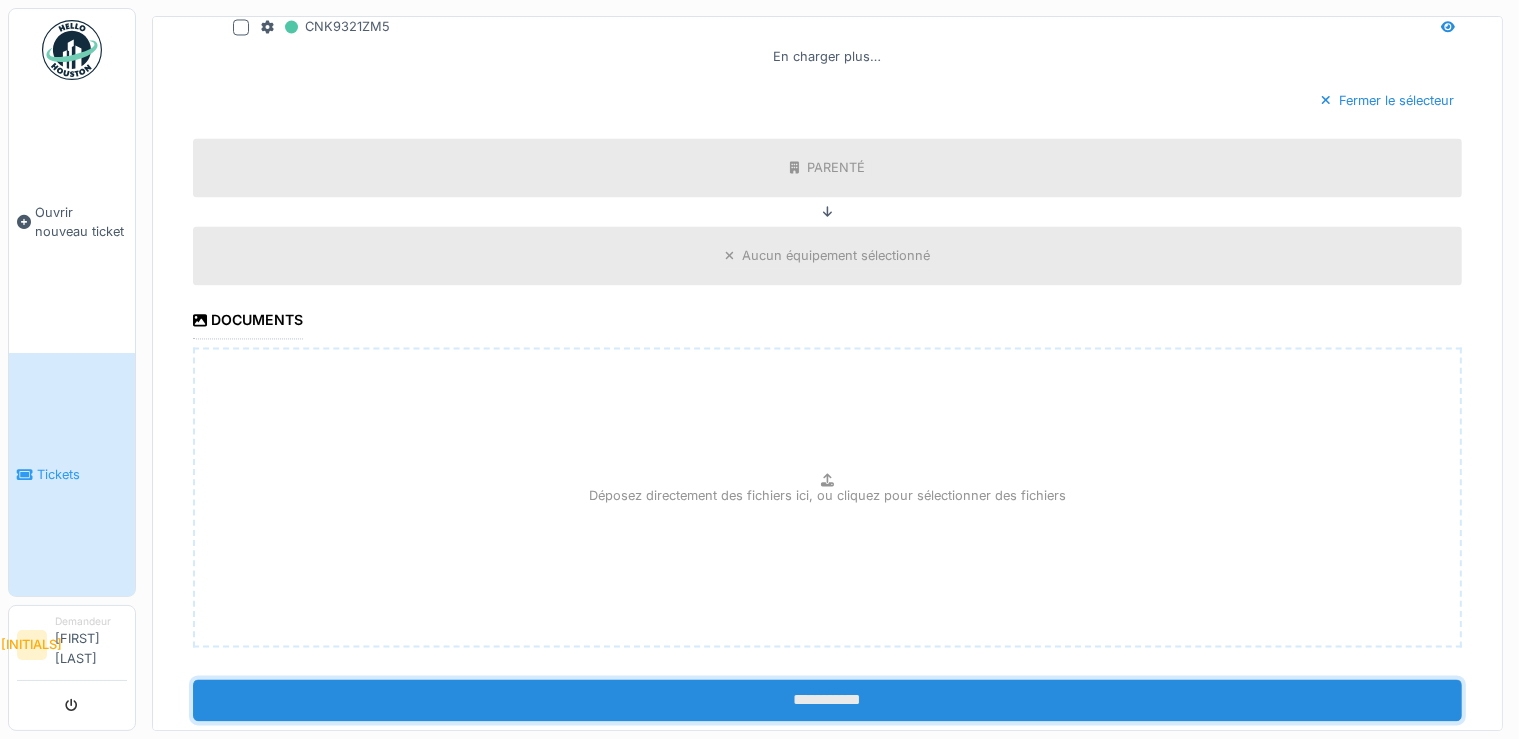 click on "**********" at bounding box center [827, 700] 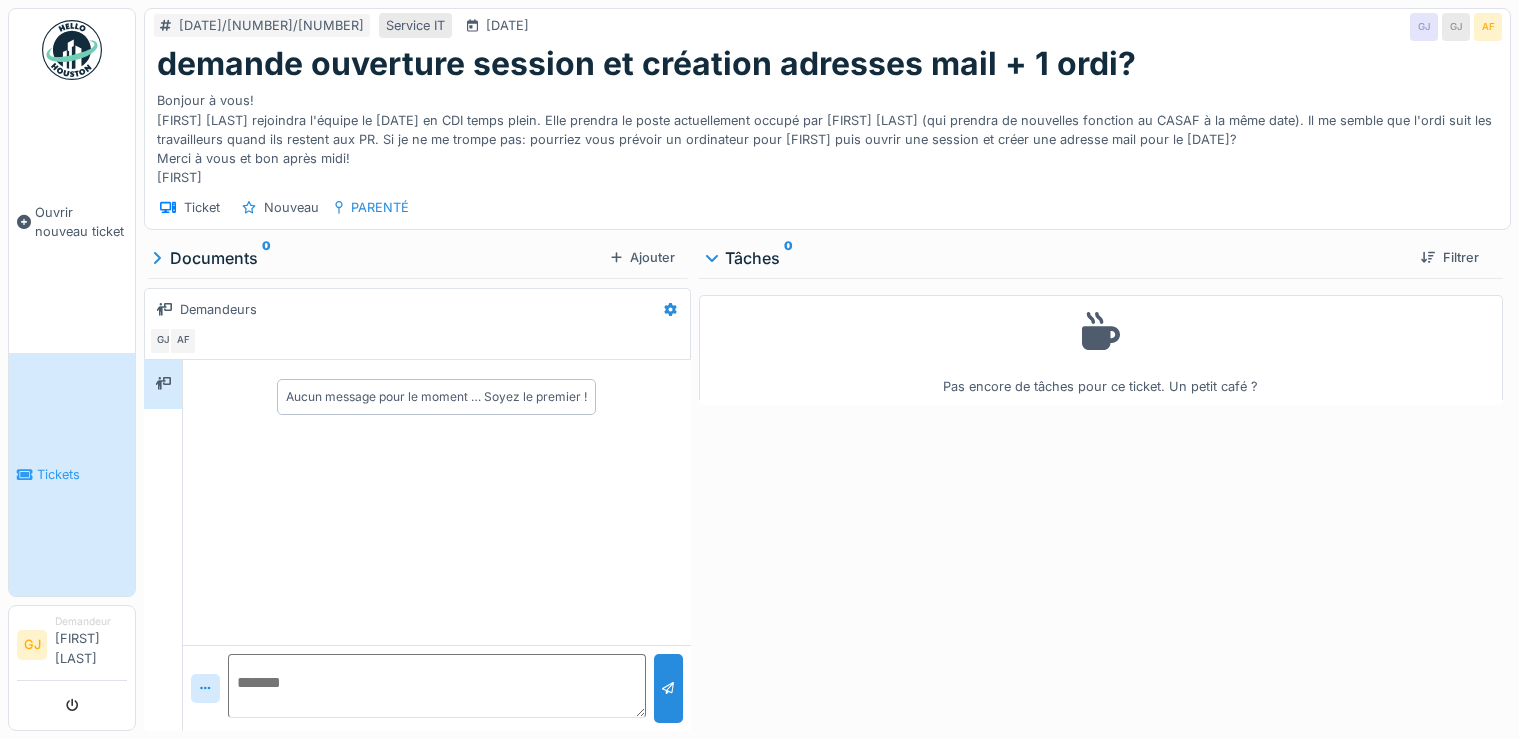 scroll, scrollTop: 0, scrollLeft: 0, axis: both 